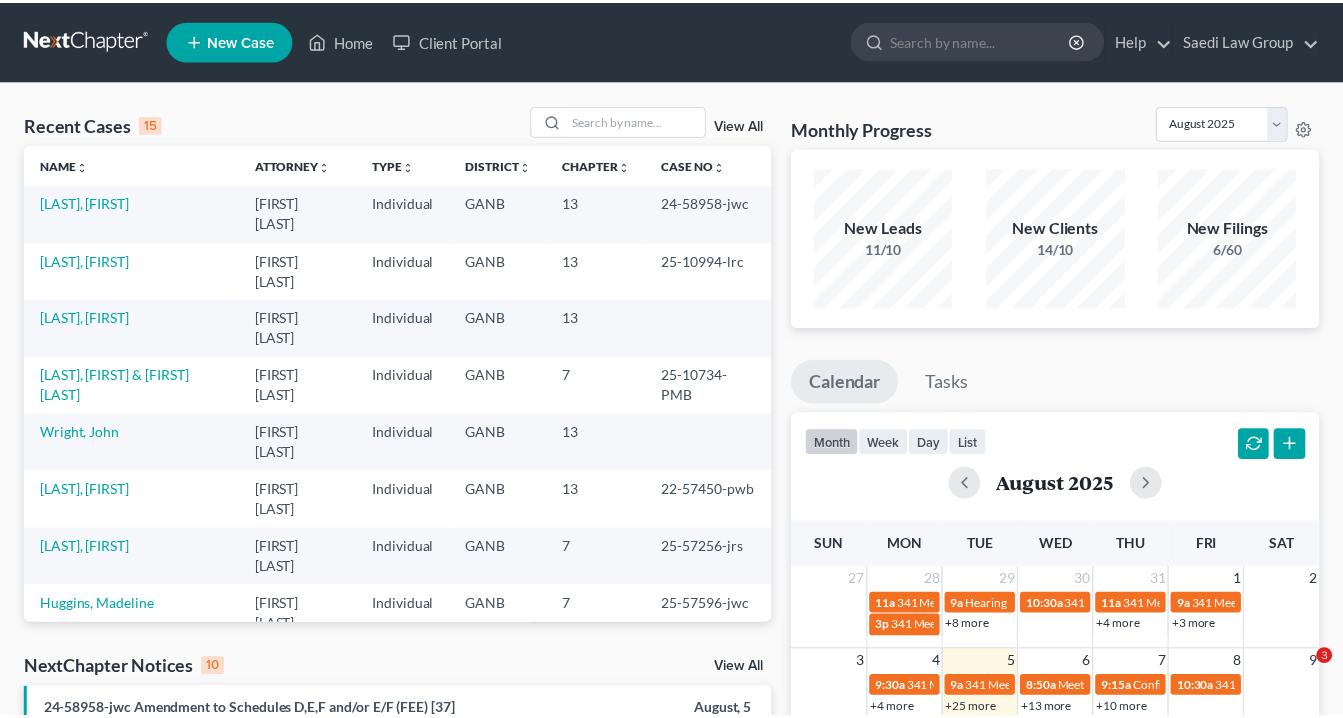 scroll, scrollTop: 0, scrollLeft: 0, axis: both 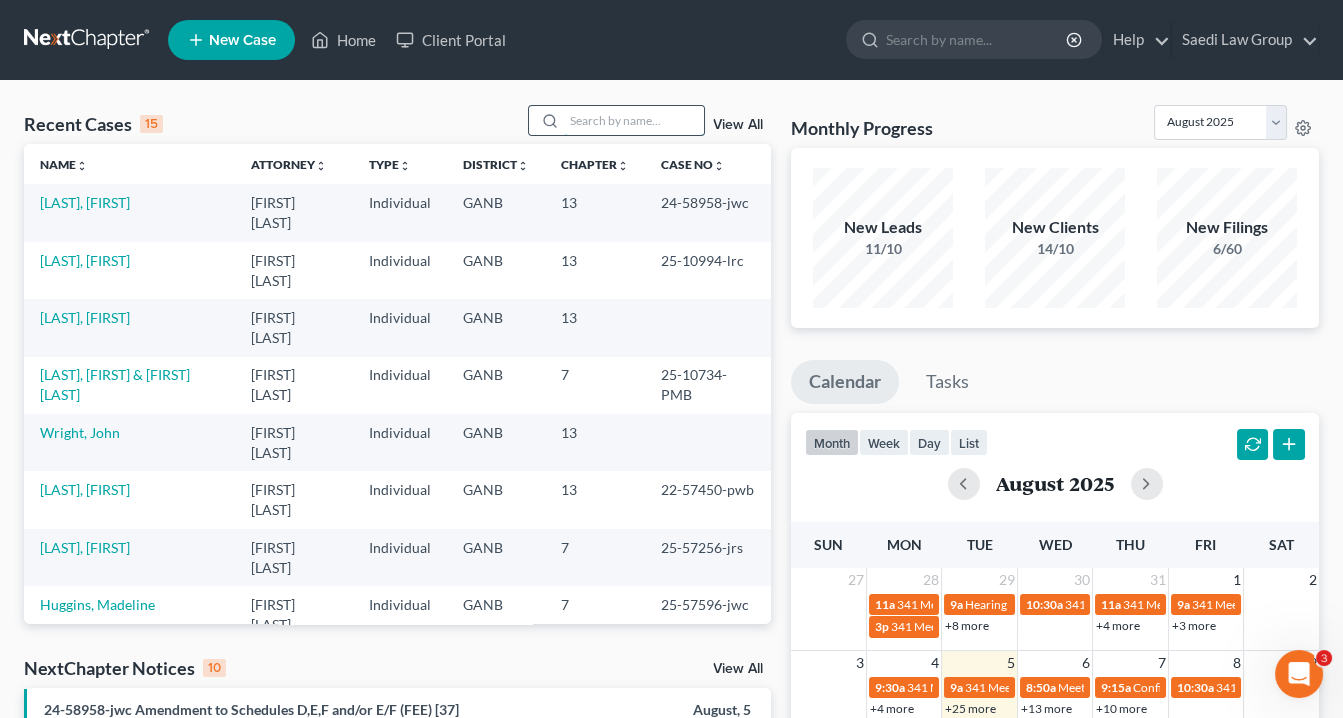 click at bounding box center [634, 120] 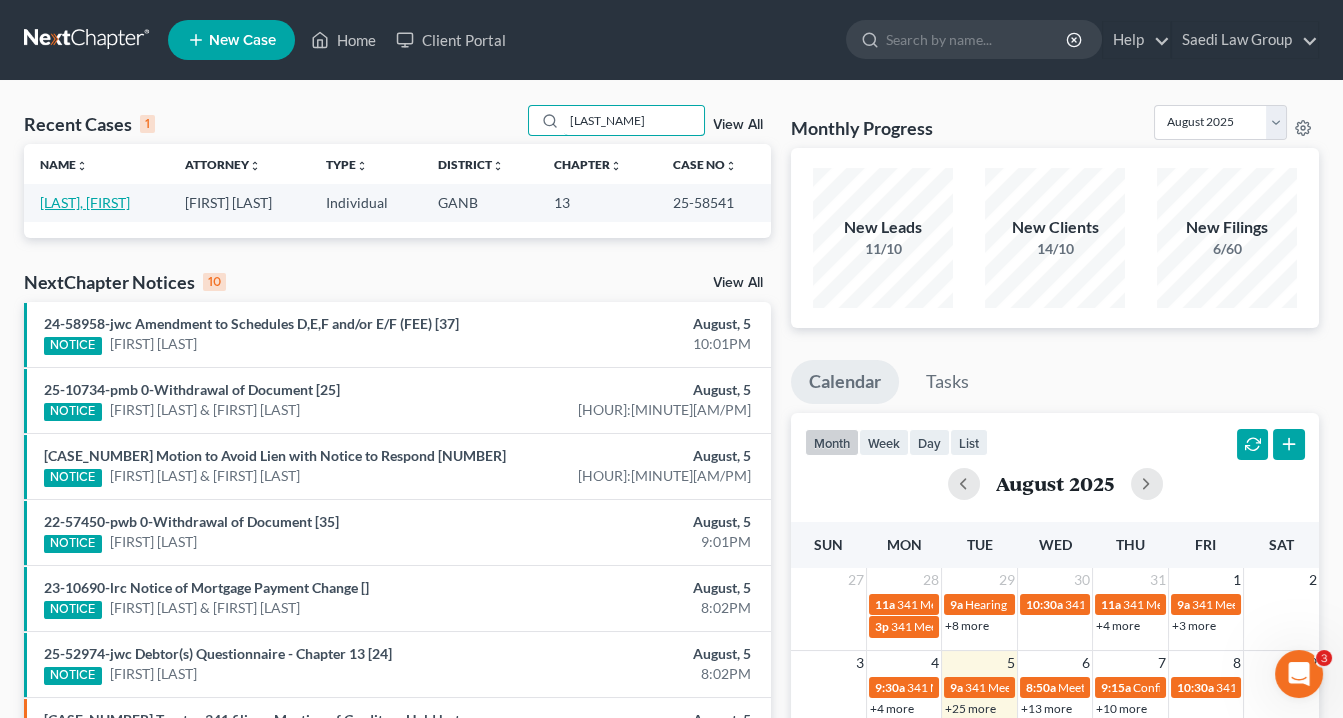 type on "Leandria" 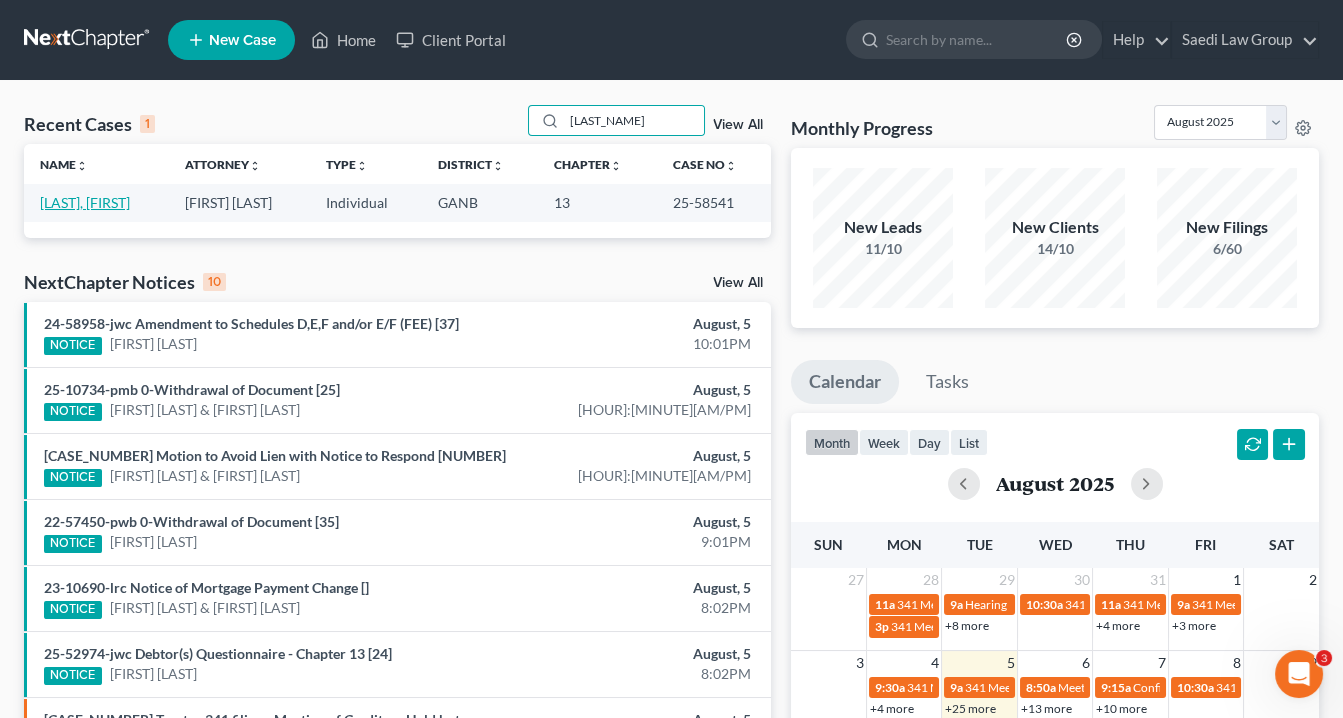 click on "Johnson, Leandria" at bounding box center (85, 202) 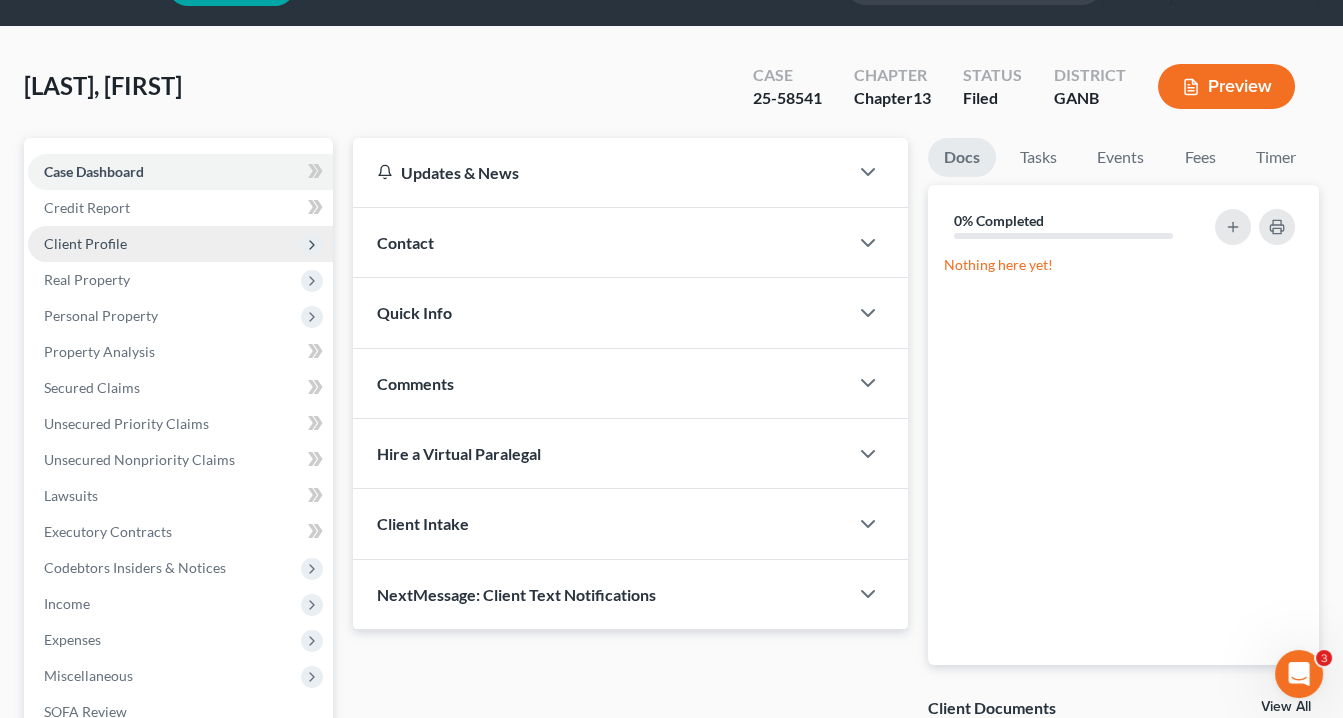 scroll, scrollTop: 80, scrollLeft: 0, axis: vertical 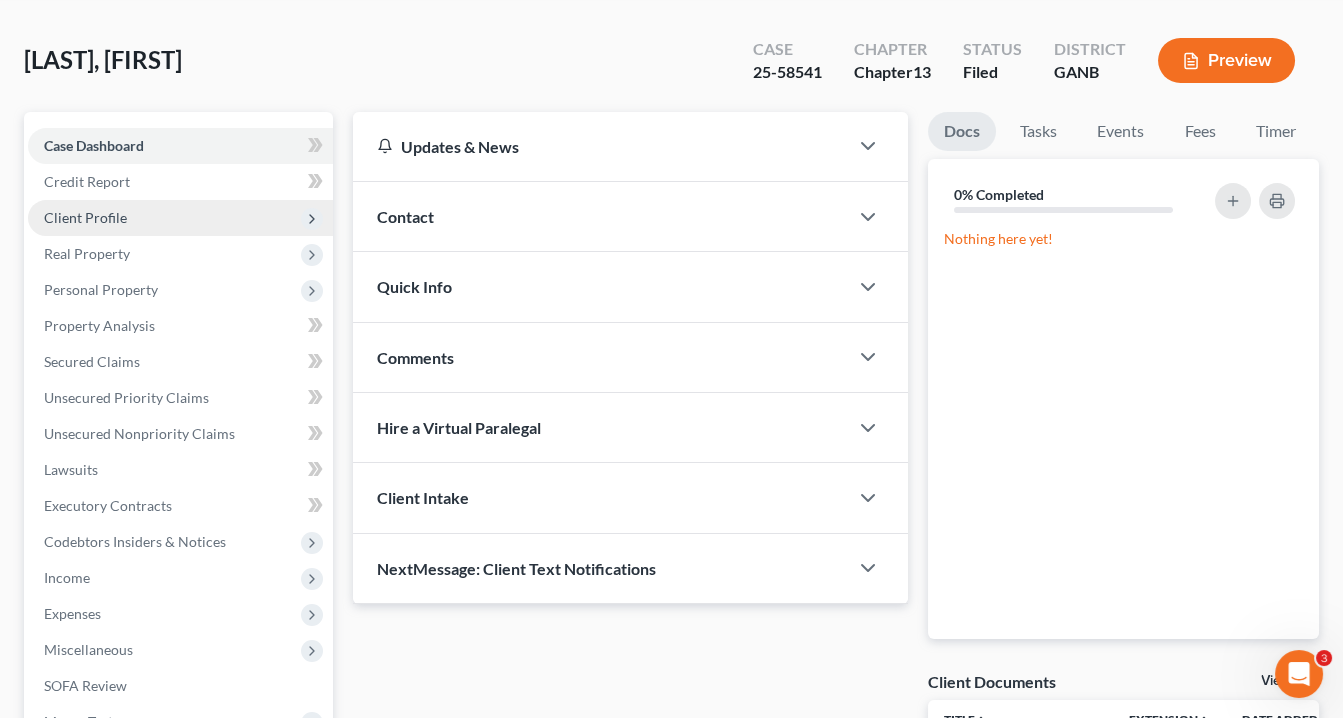 click on "Client Profile" at bounding box center (85, 217) 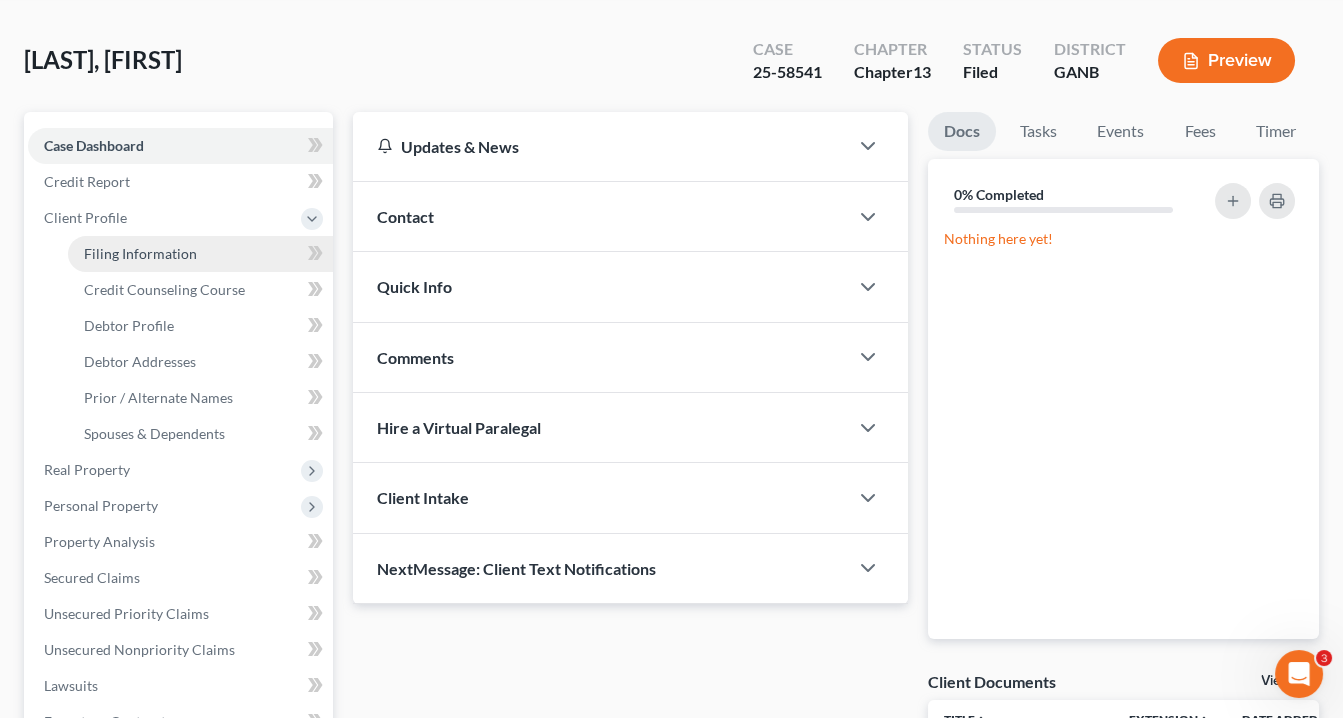 click on "Filing Information" at bounding box center [140, 253] 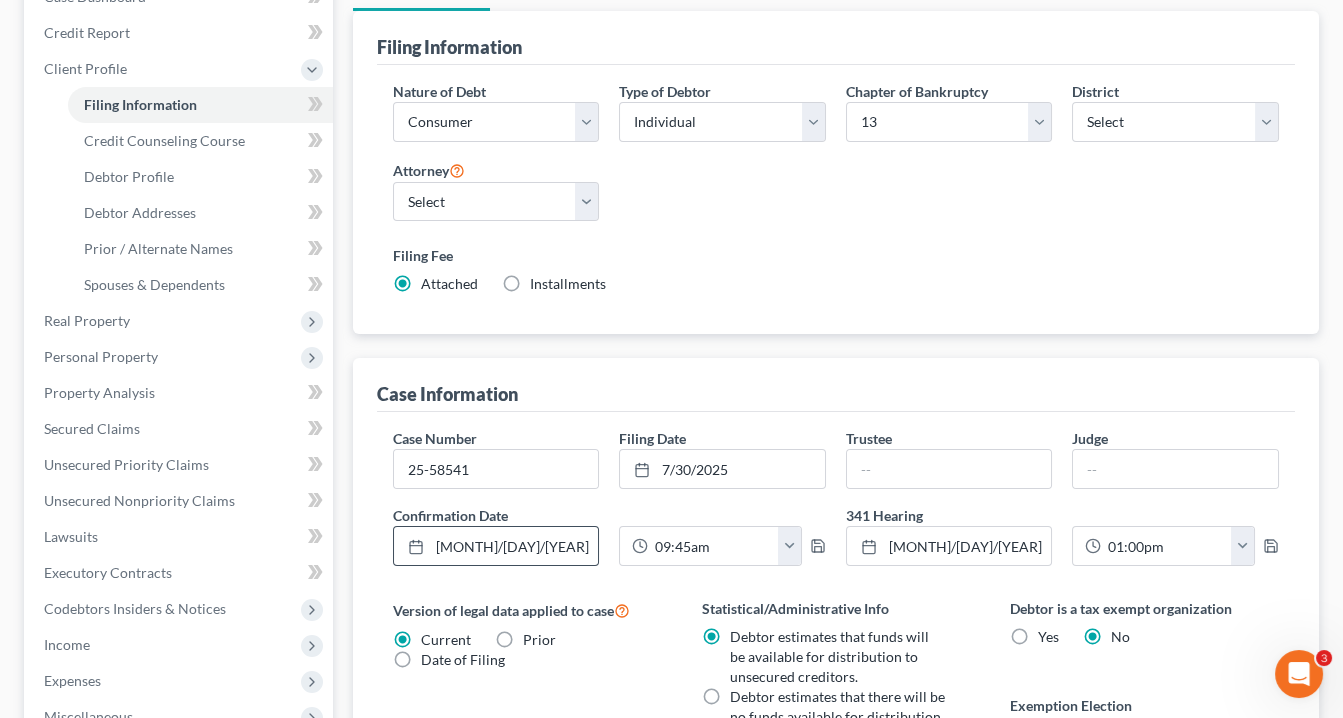 scroll, scrollTop: 320, scrollLeft: 0, axis: vertical 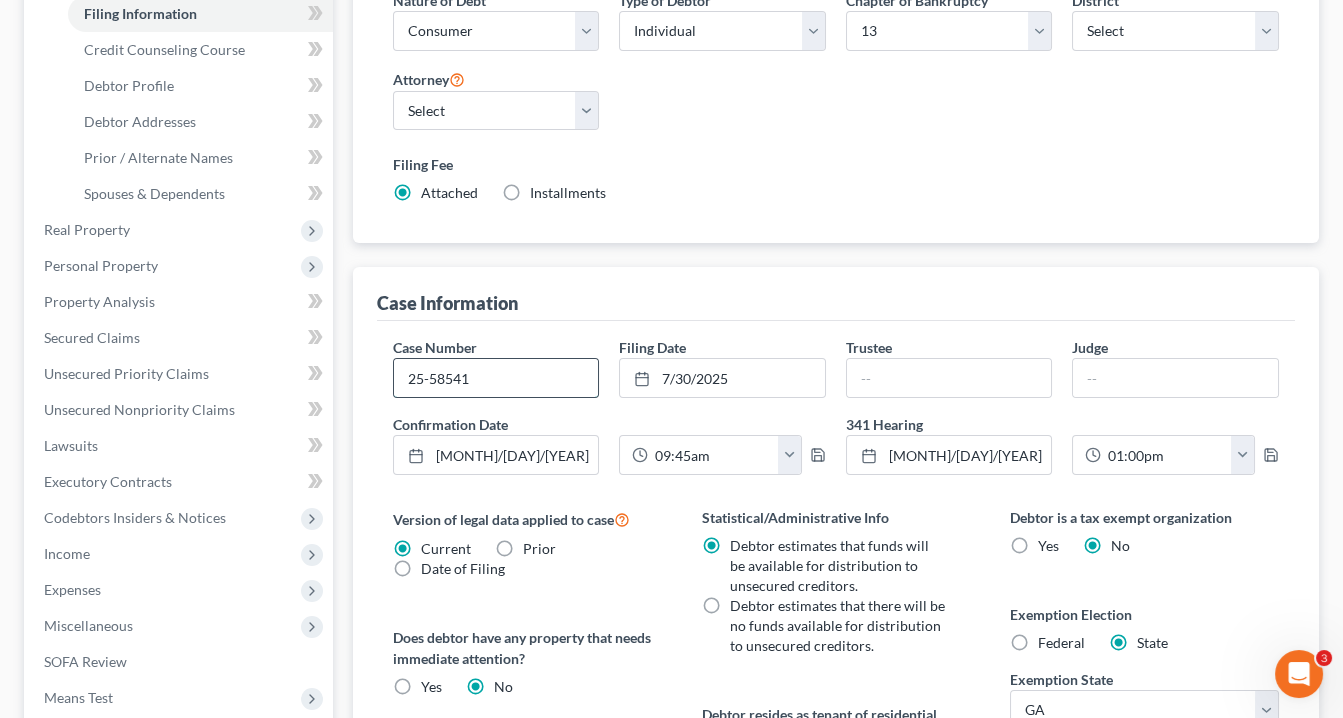 click on "25-58541" at bounding box center [496, 378] 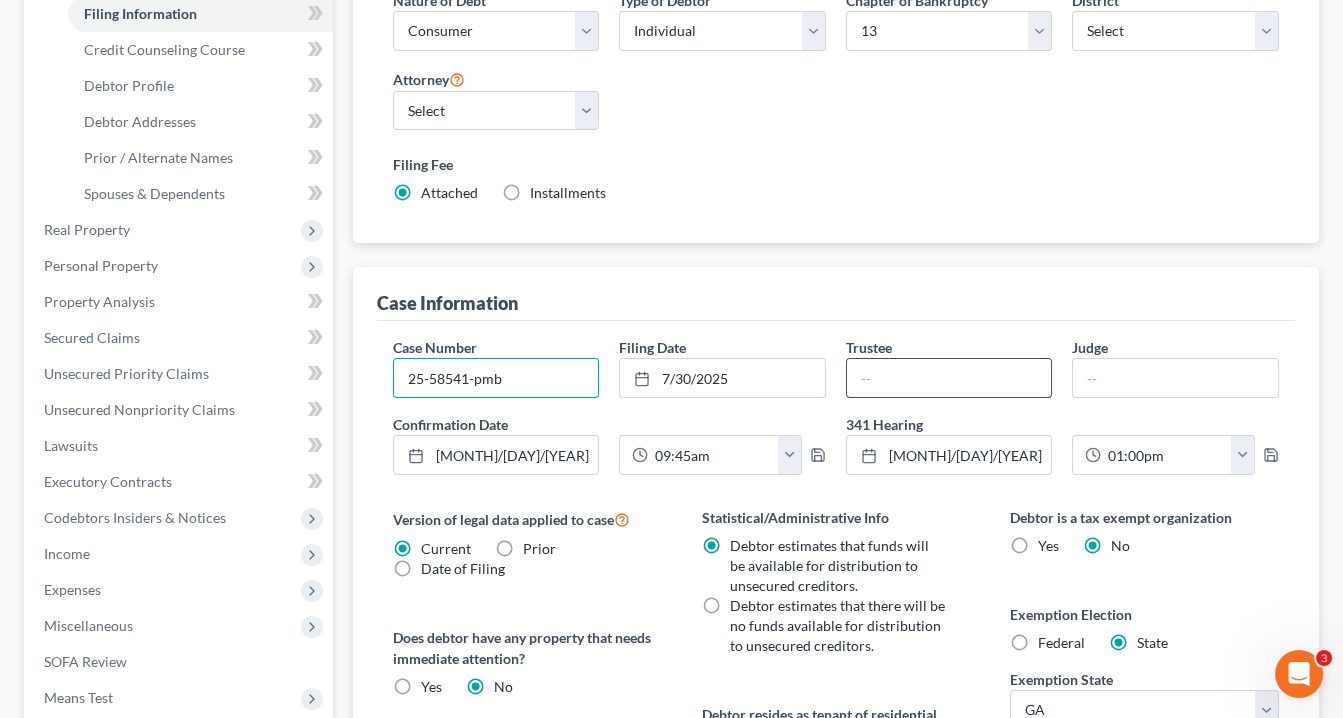 type on "25-58541-pmb" 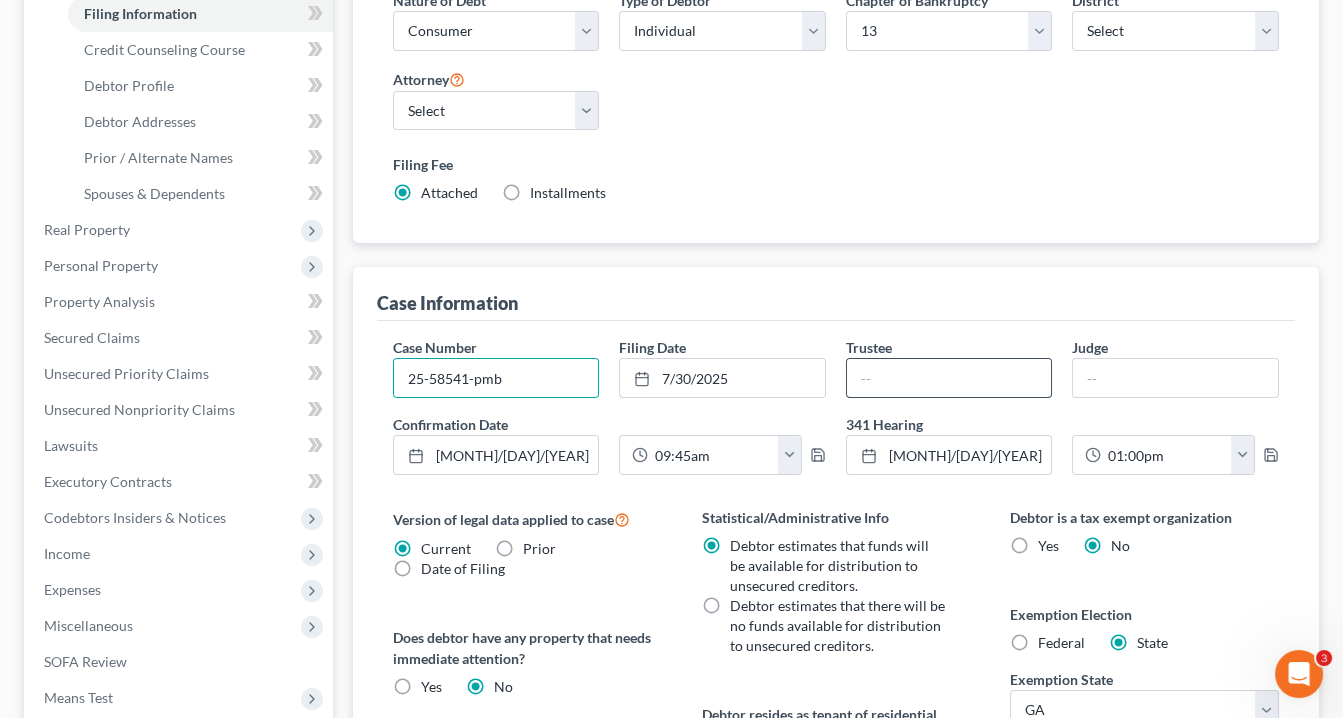 click at bounding box center [949, 378] 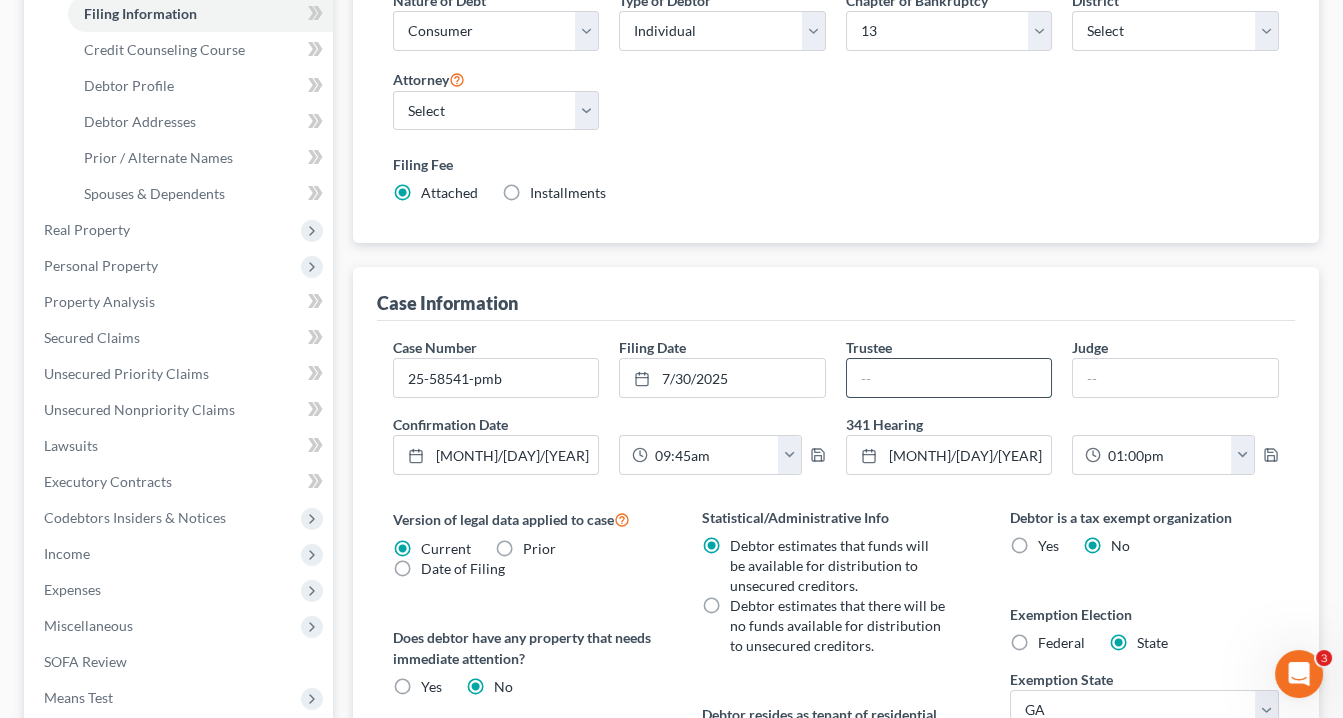 type on "Melissa J Davey" 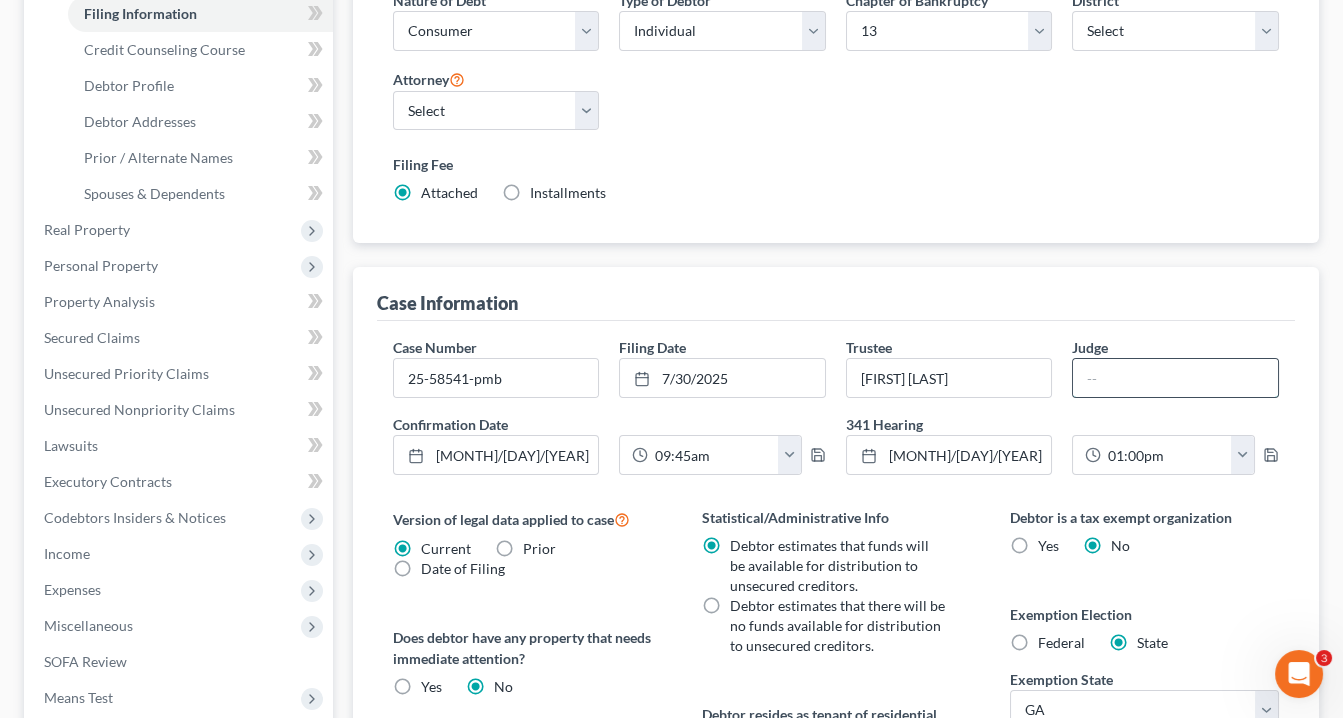 click at bounding box center (1175, 378) 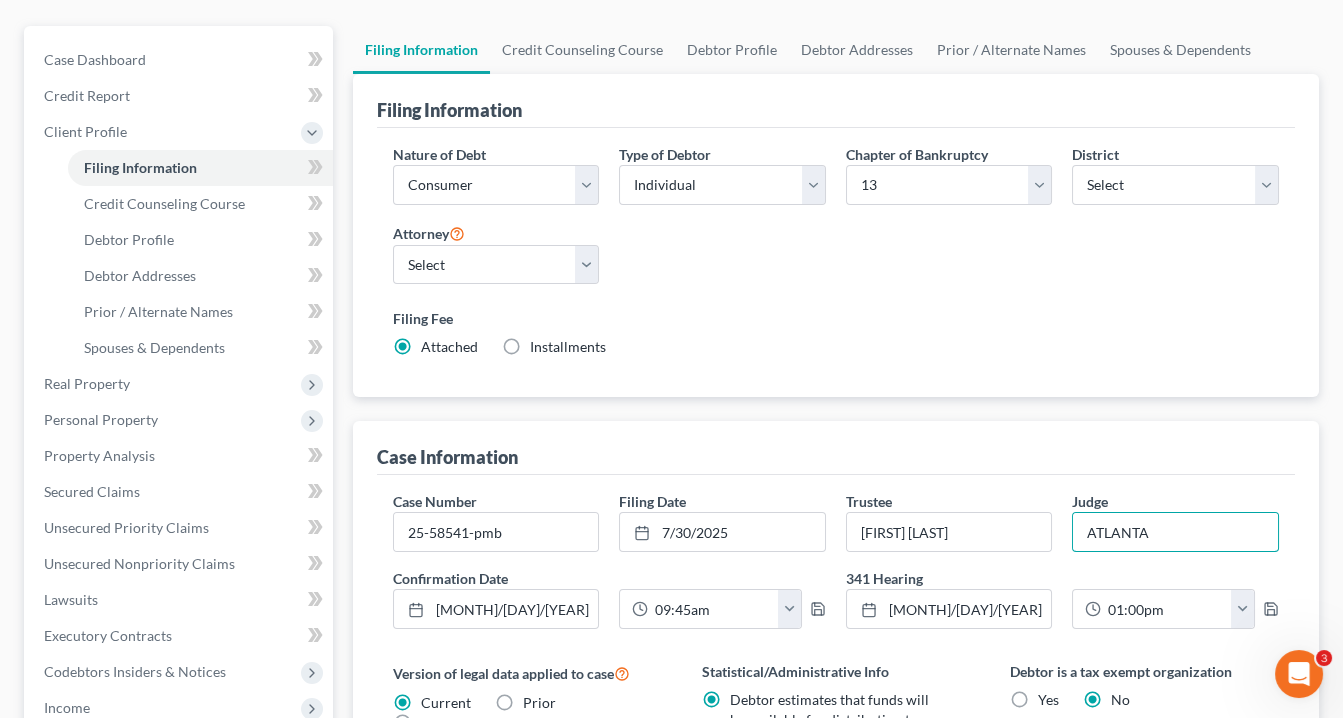 scroll, scrollTop: 80, scrollLeft: 0, axis: vertical 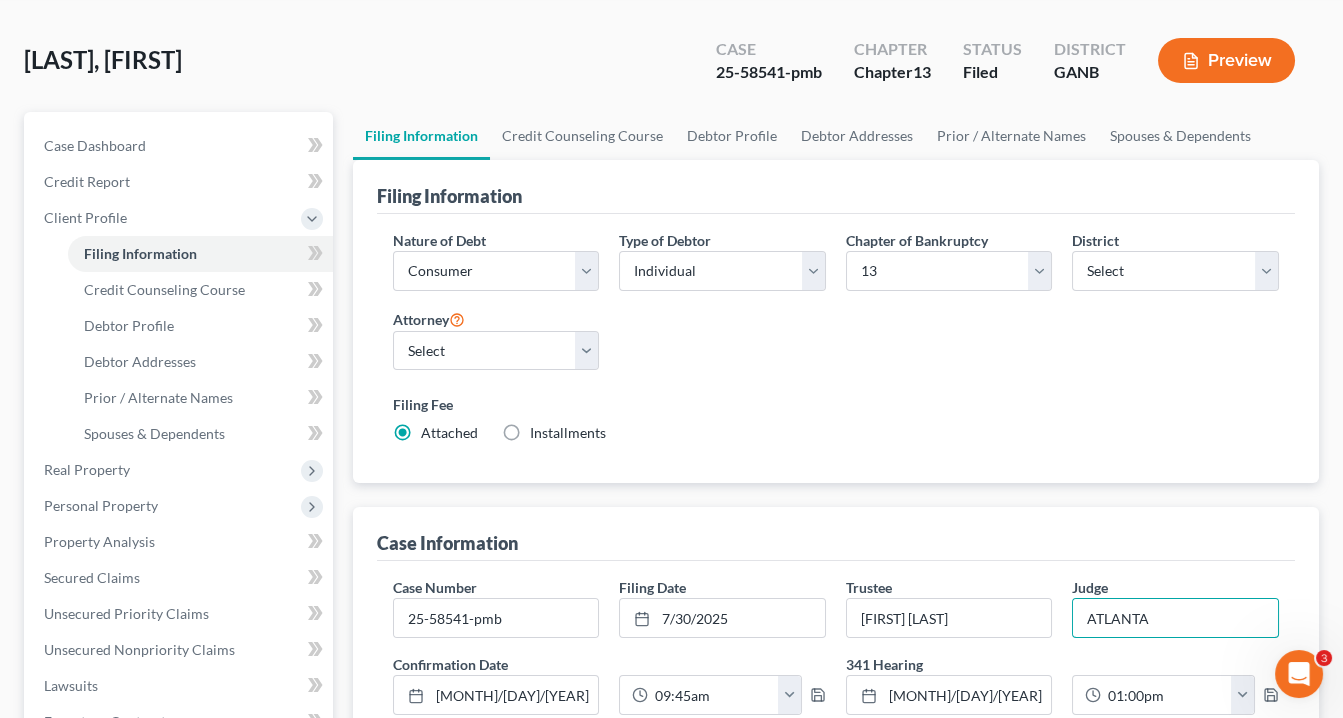 type on "ATLANTA" 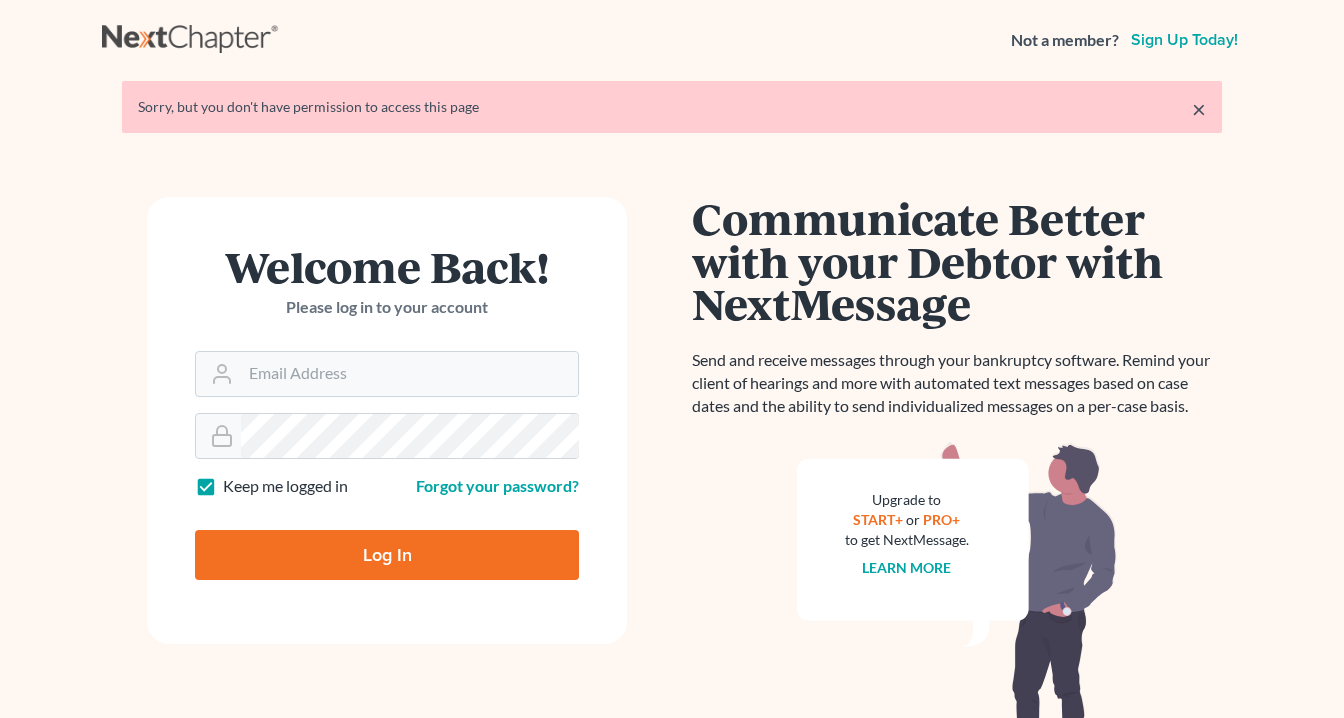 scroll, scrollTop: 0, scrollLeft: 0, axis: both 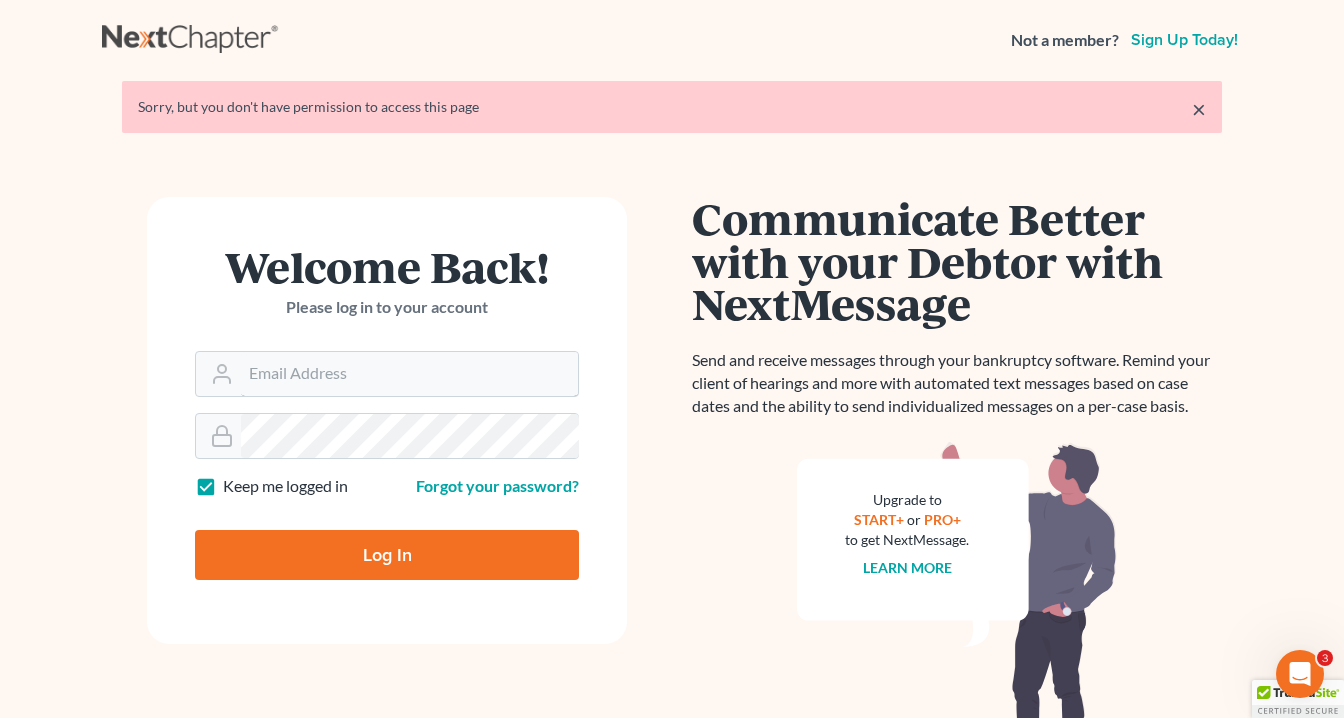 type on "info@saedilawgroup.com" 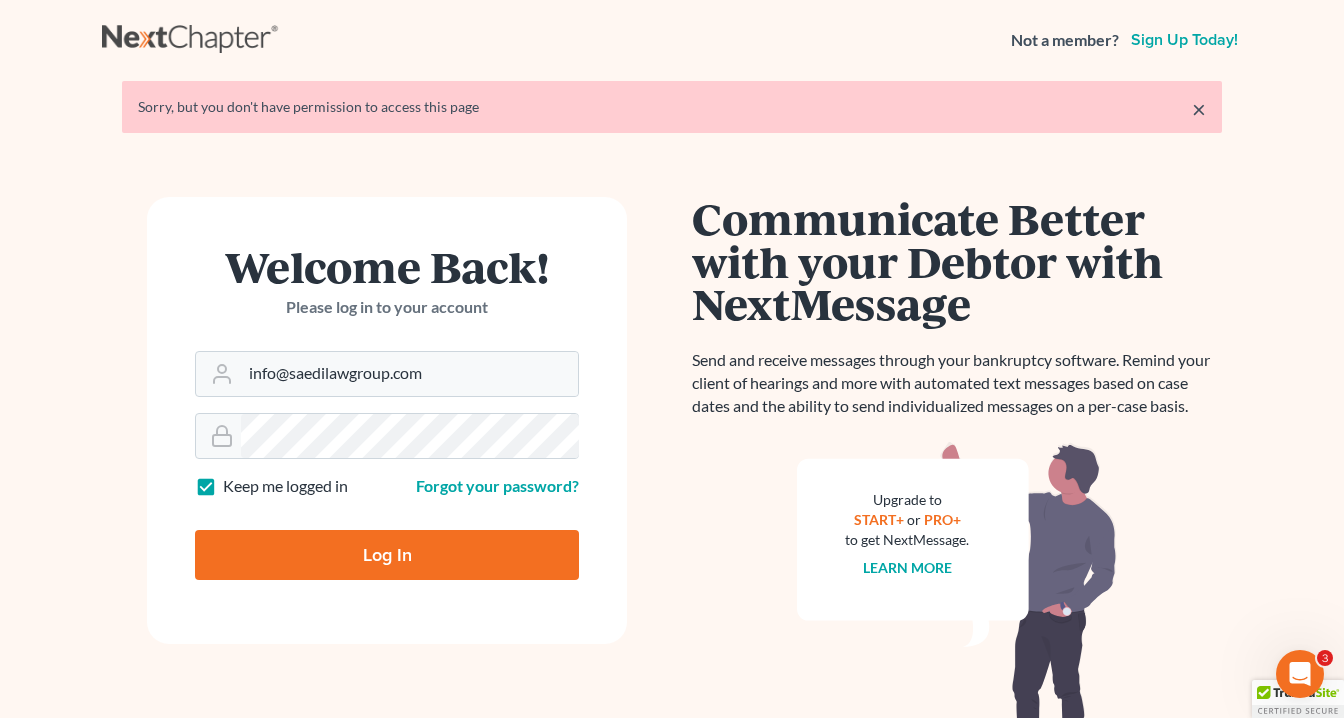 click on "Log In" at bounding box center [387, 555] 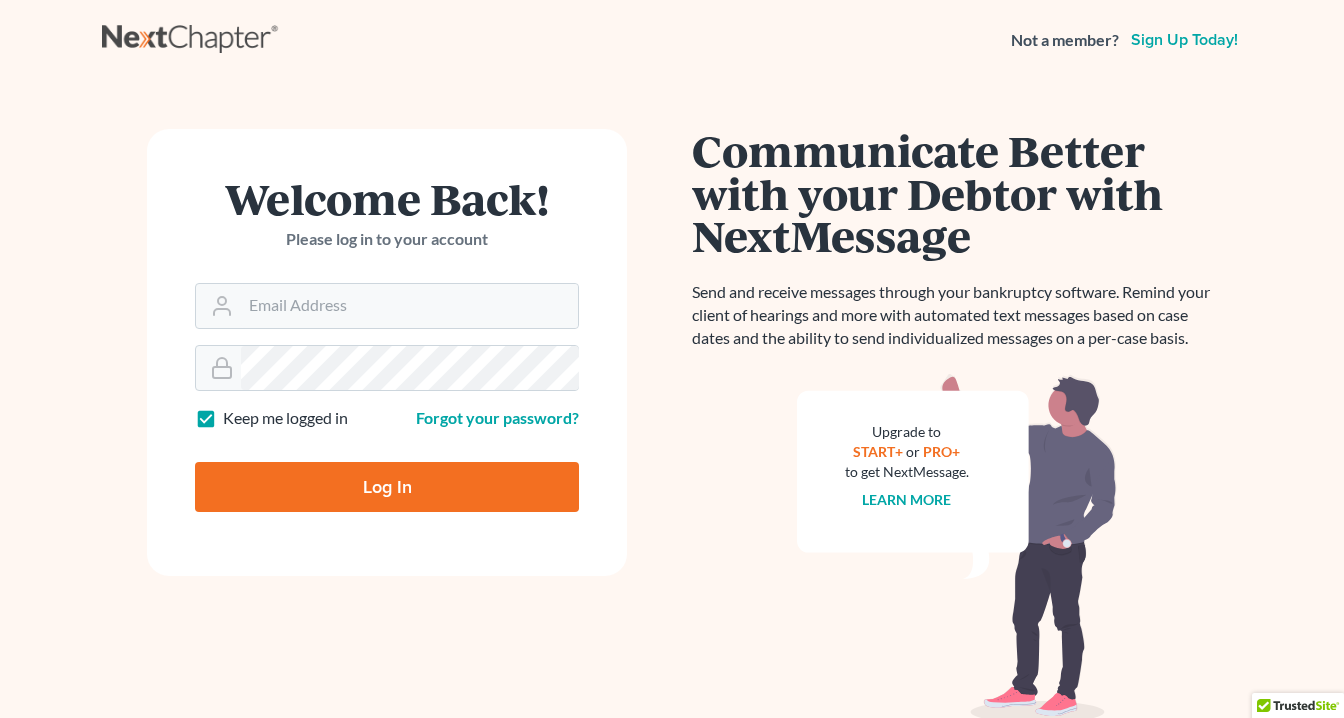scroll, scrollTop: 0, scrollLeft: 0, axis: both 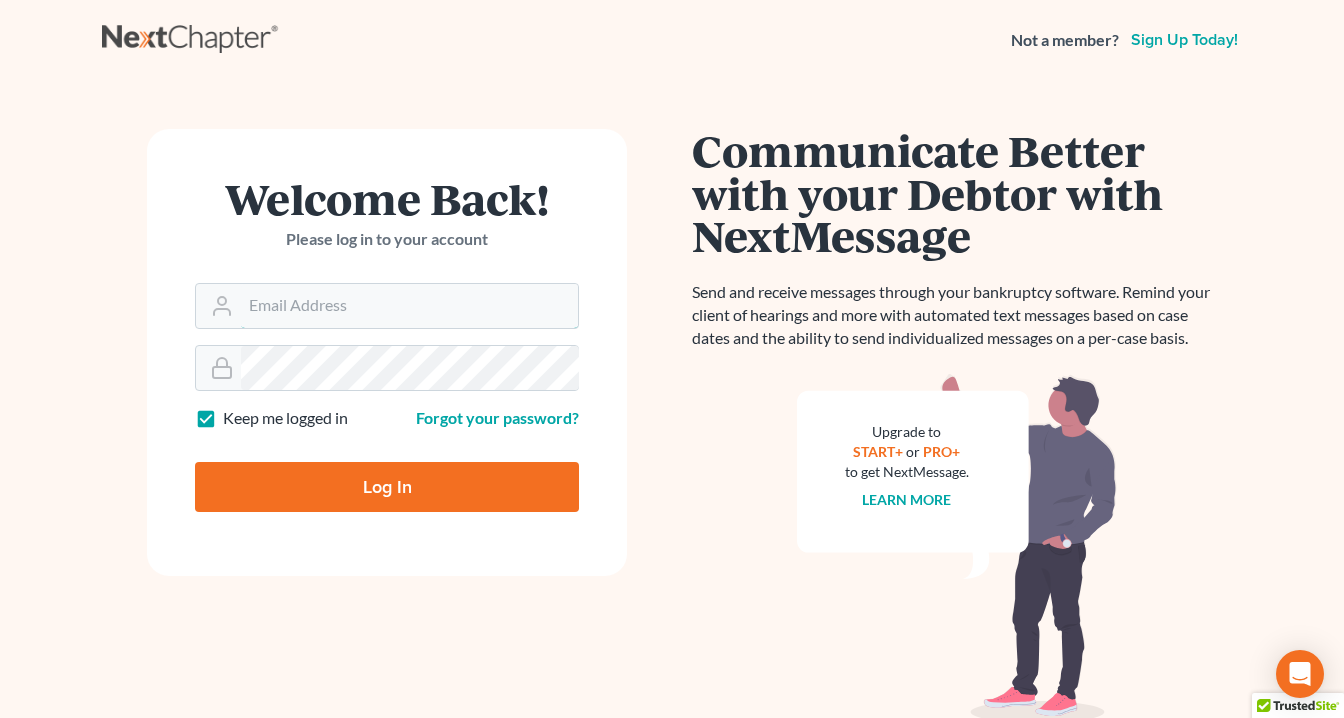 type on "info@saedilawgroup.com" 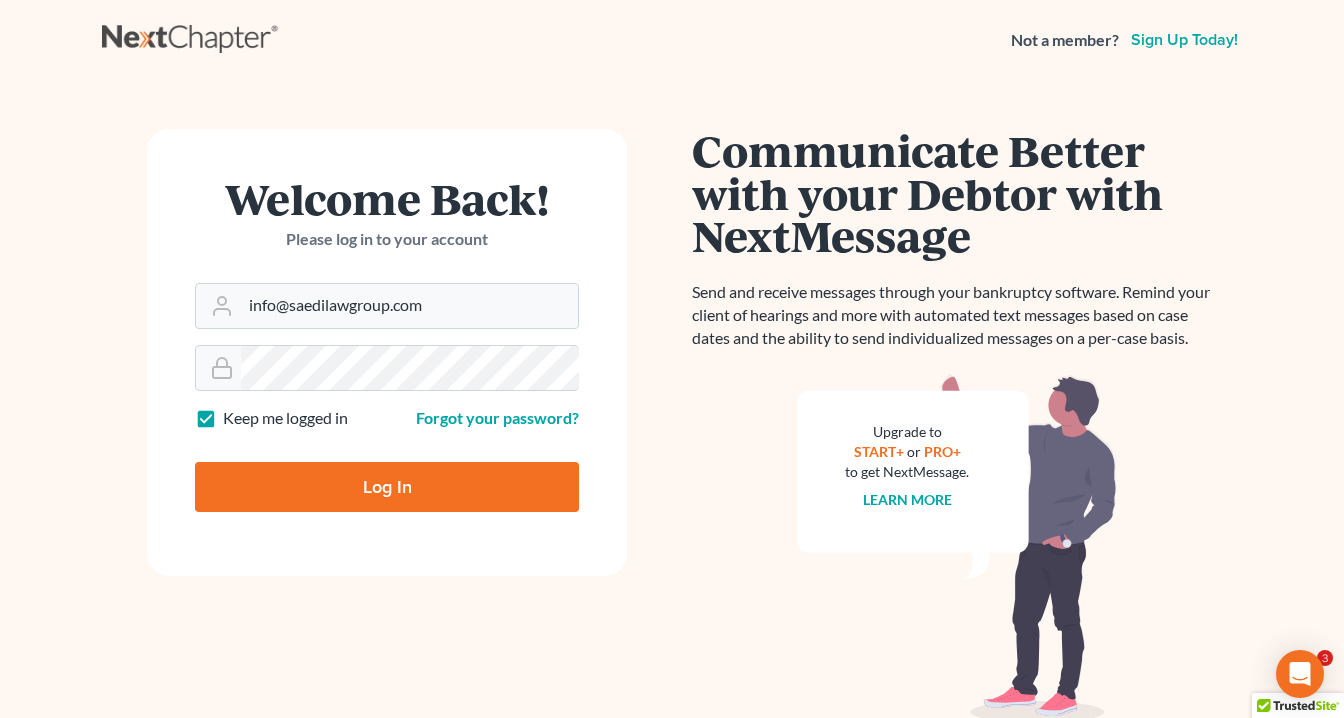 click on "Log In" at bounding box center (387, 487) 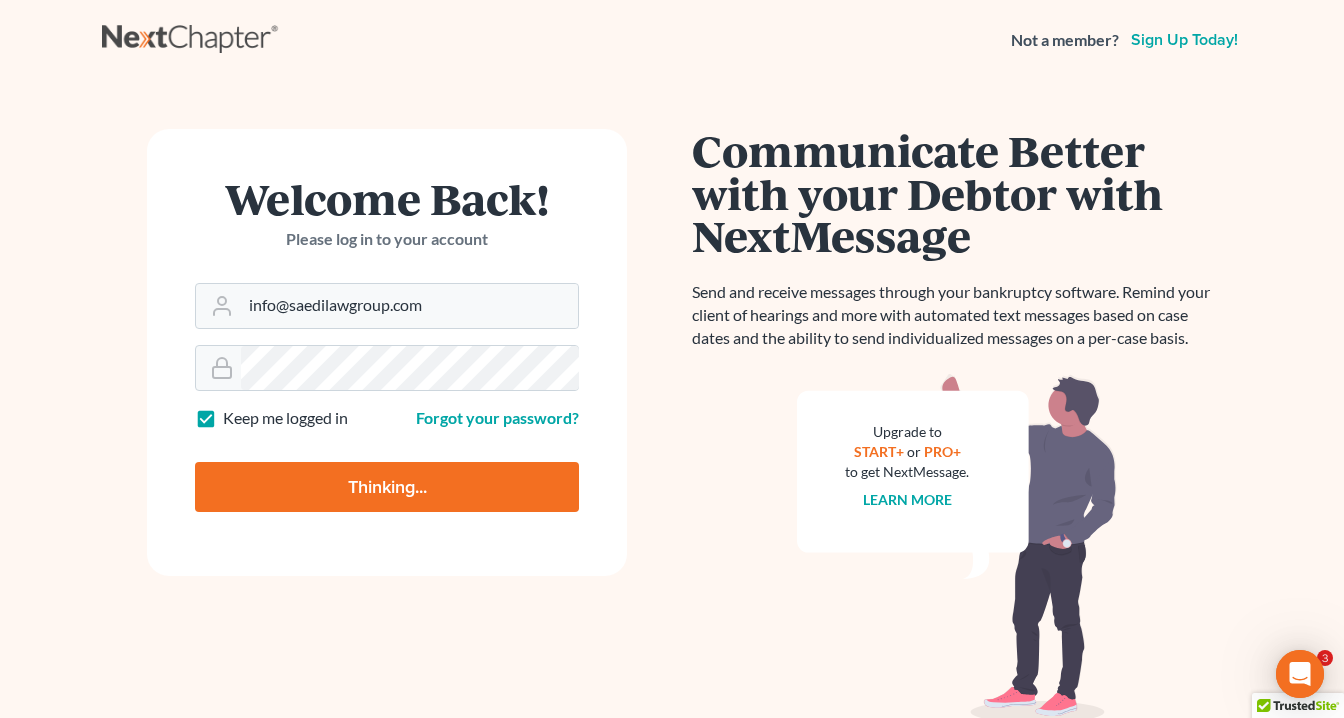 scroll, scrollTop: 0, scrollLeft: 0, axis: both 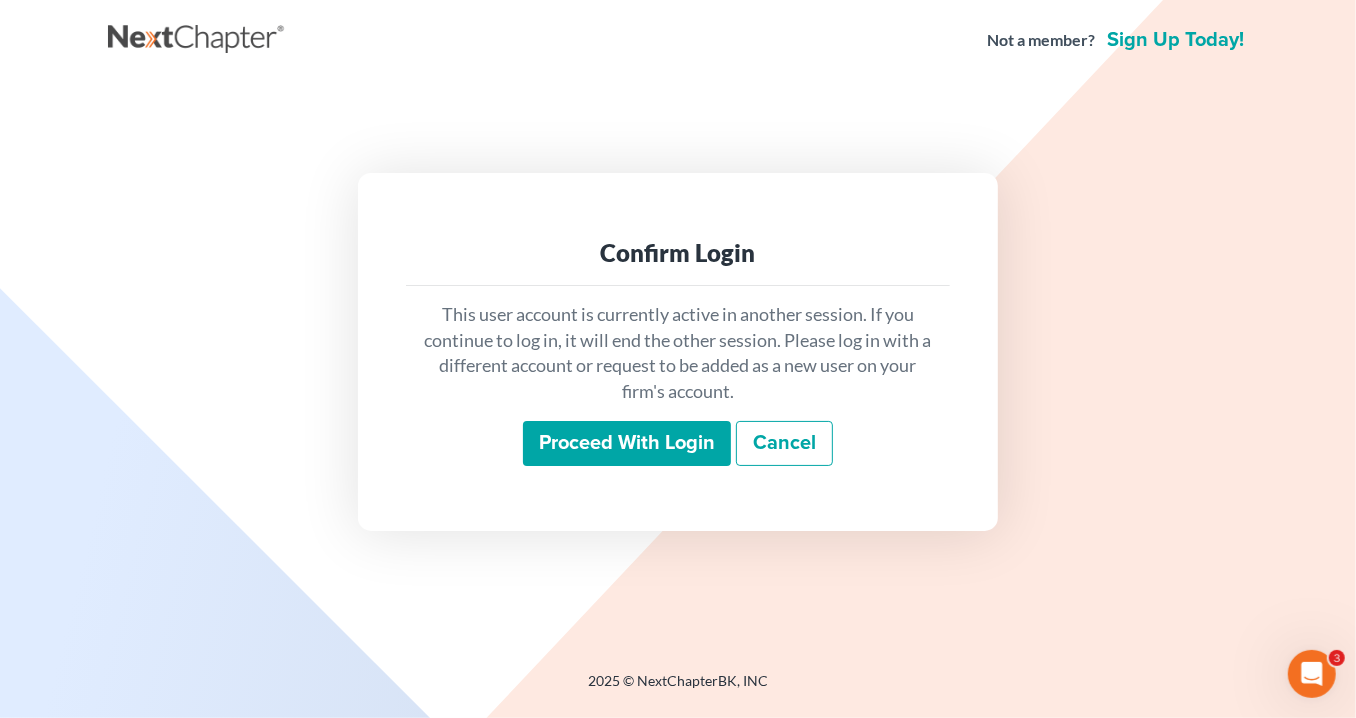 click on "Proceed with login" at bounding box center (627, 444) 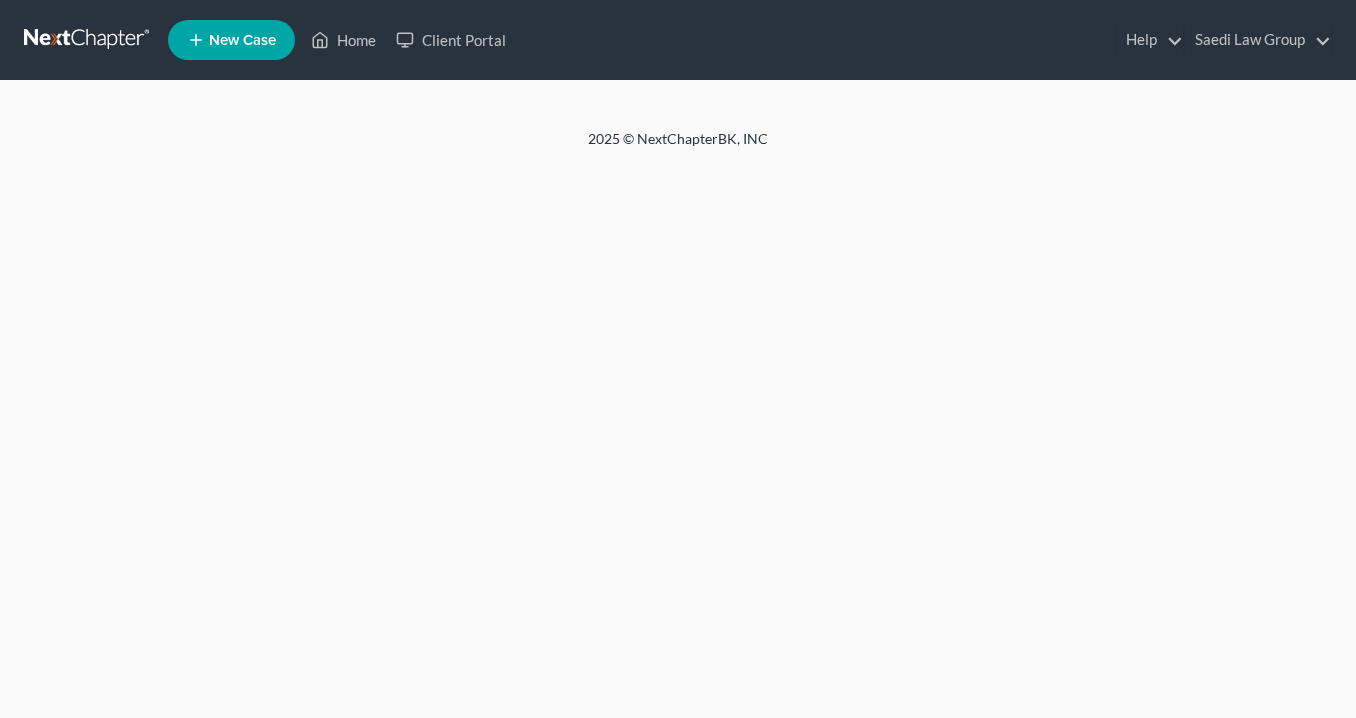 scroll, scrollTop: 0, scrollLeft: 0, axis: both 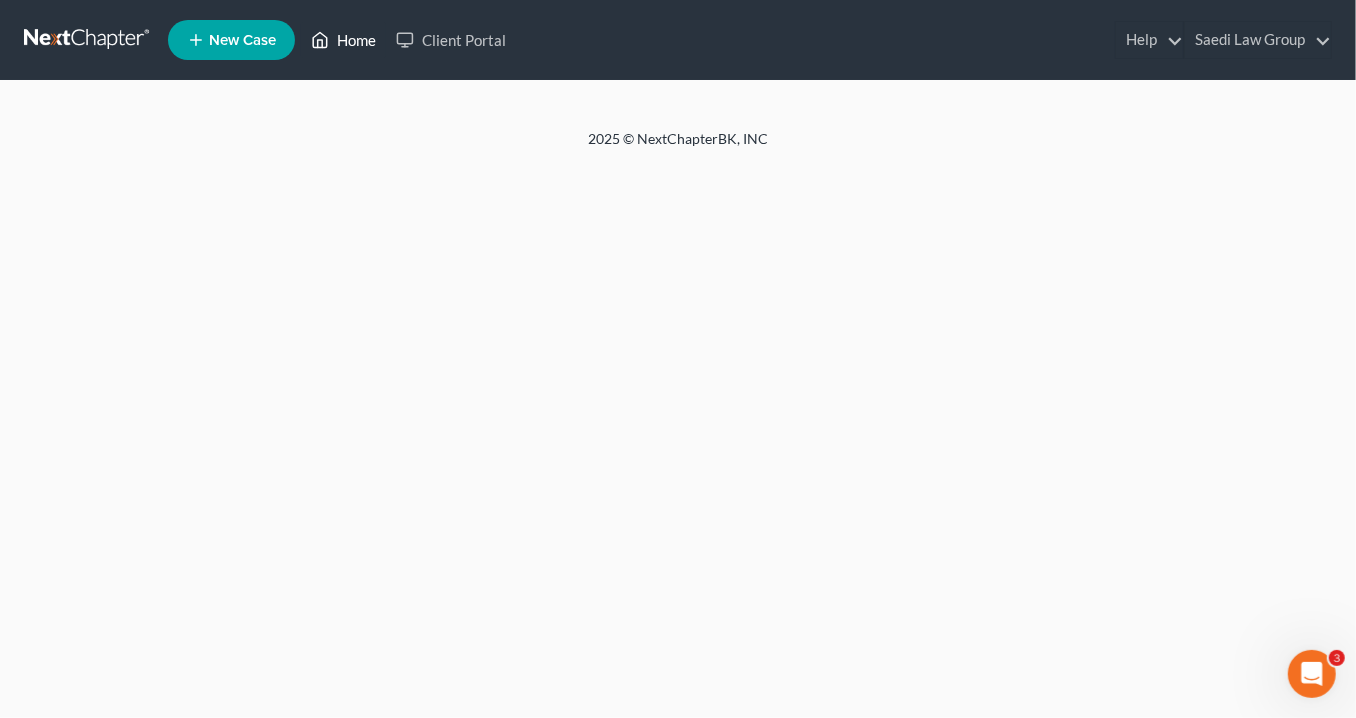 click on "Home" at bounding box center [343, 40] 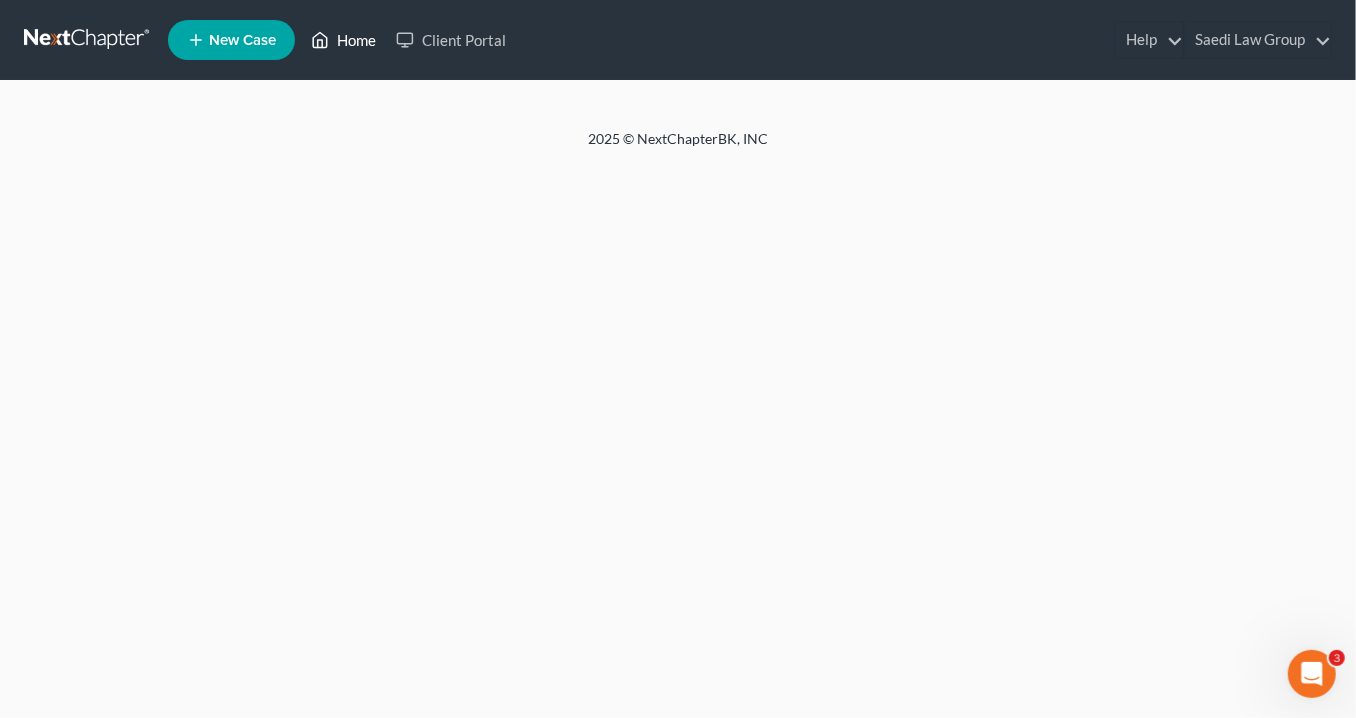 click on "Home" at bounding box center [343, 40] 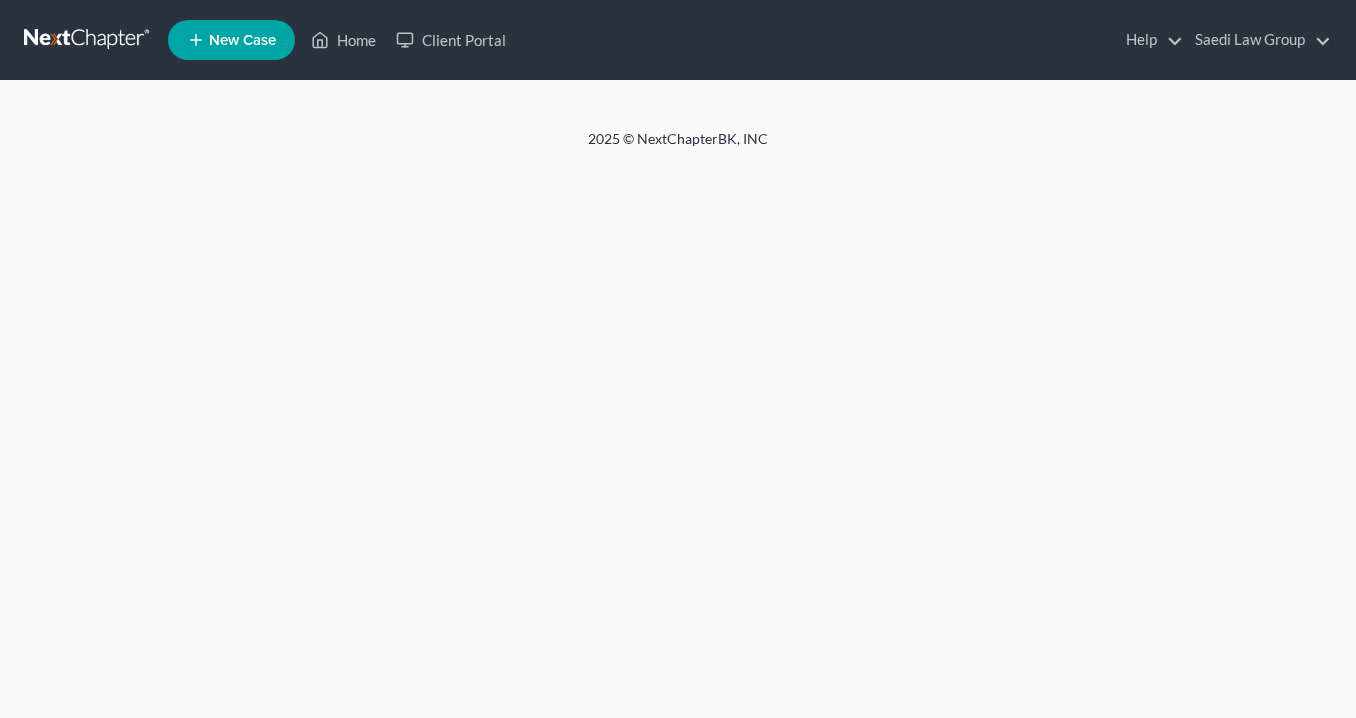 scroll, scrollTop: 0, scrollLeft: 0, axis: both 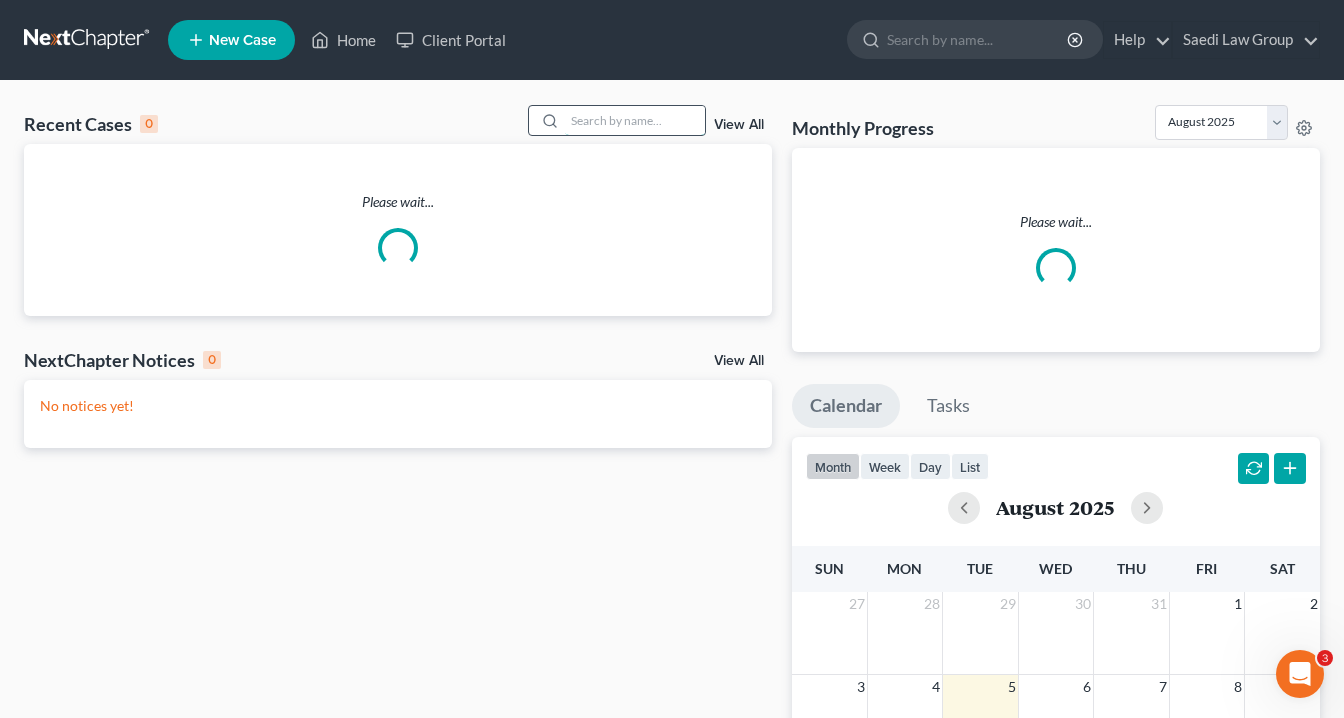 click at bounding box center (635, 120) 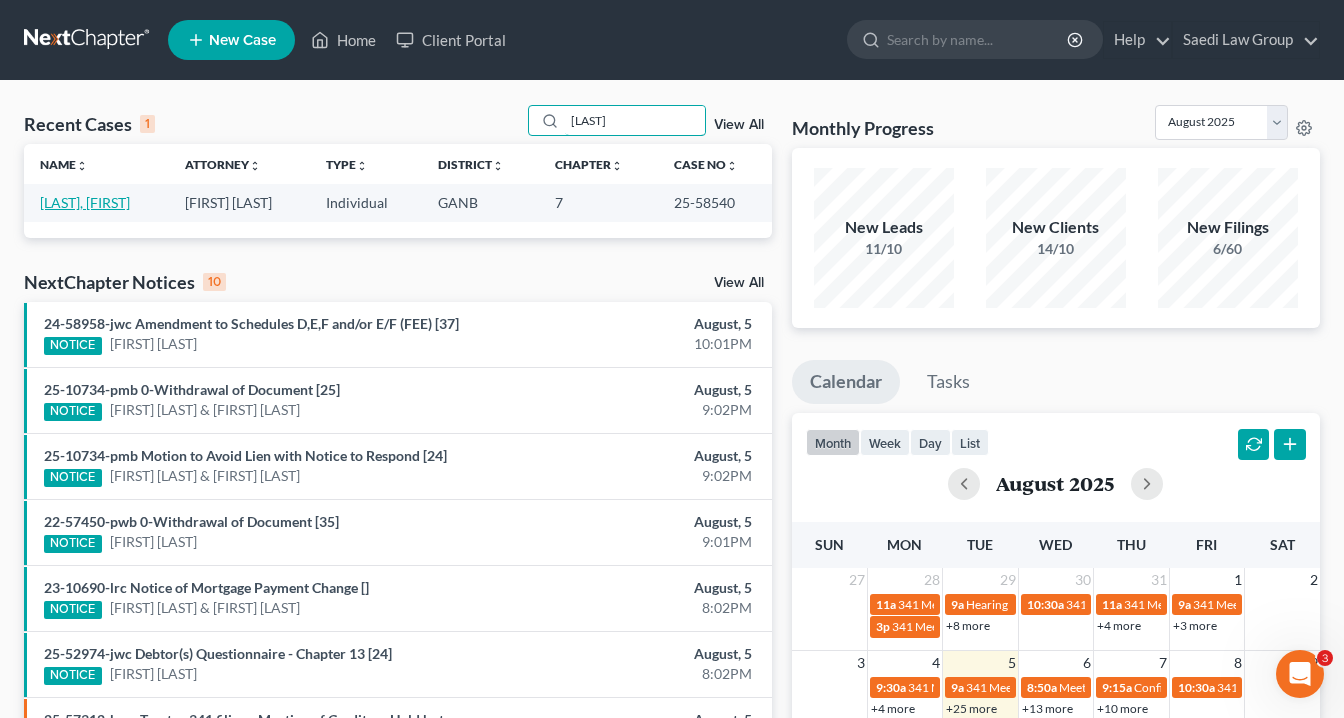 type on "[LAST]" 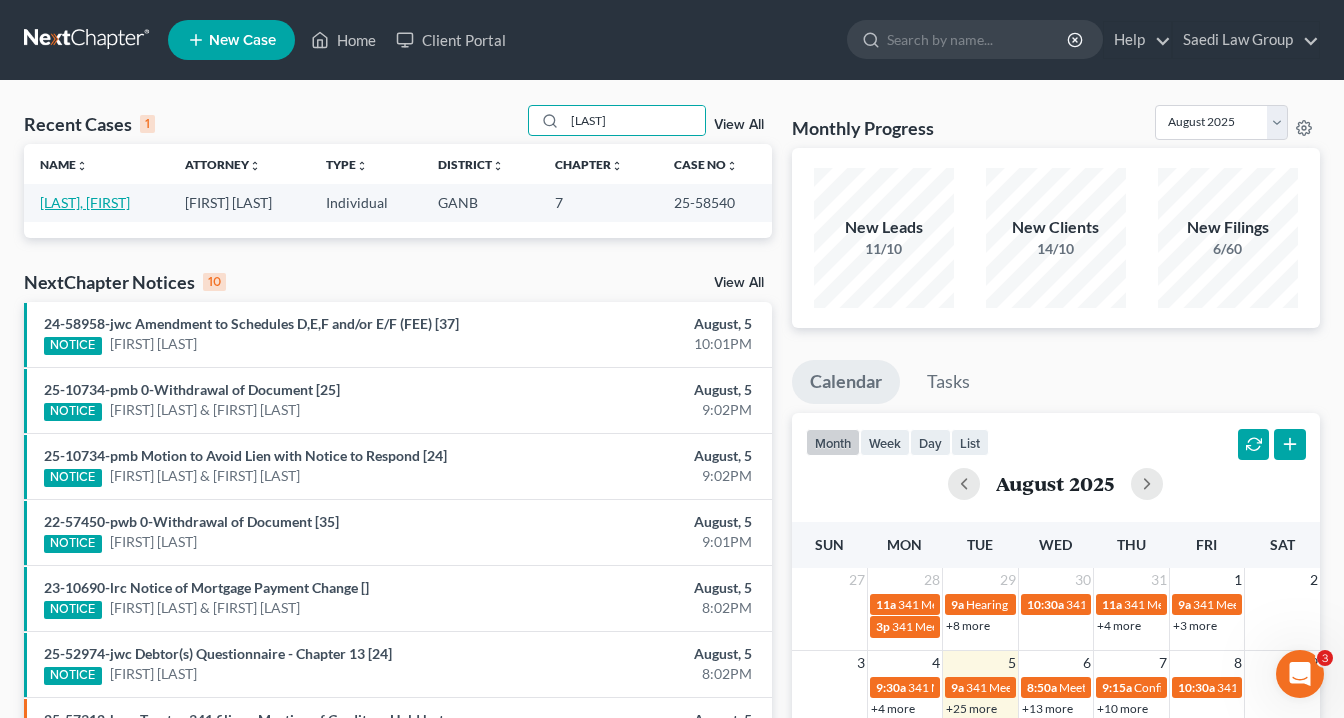 click on "[LAST], [FIRST]" at bounding box center (85, 202) 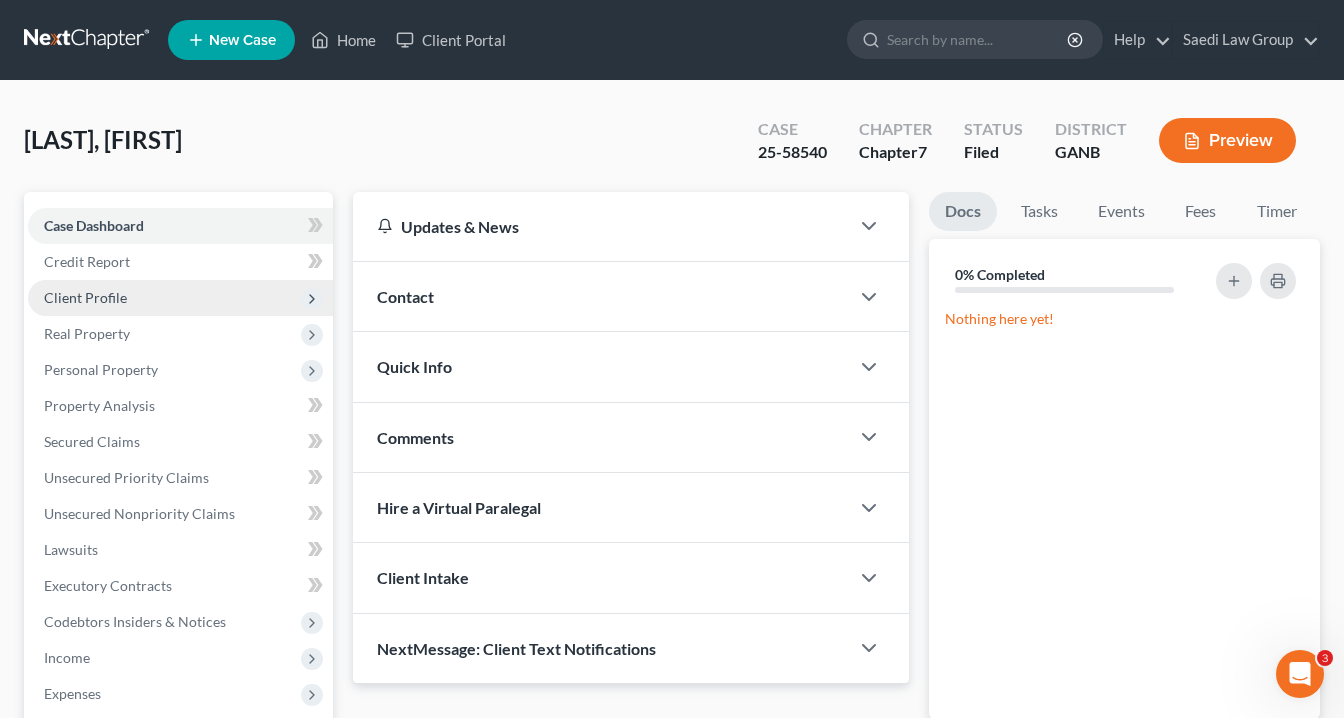 click on "Client Profile" at bounding box center (85, 297) 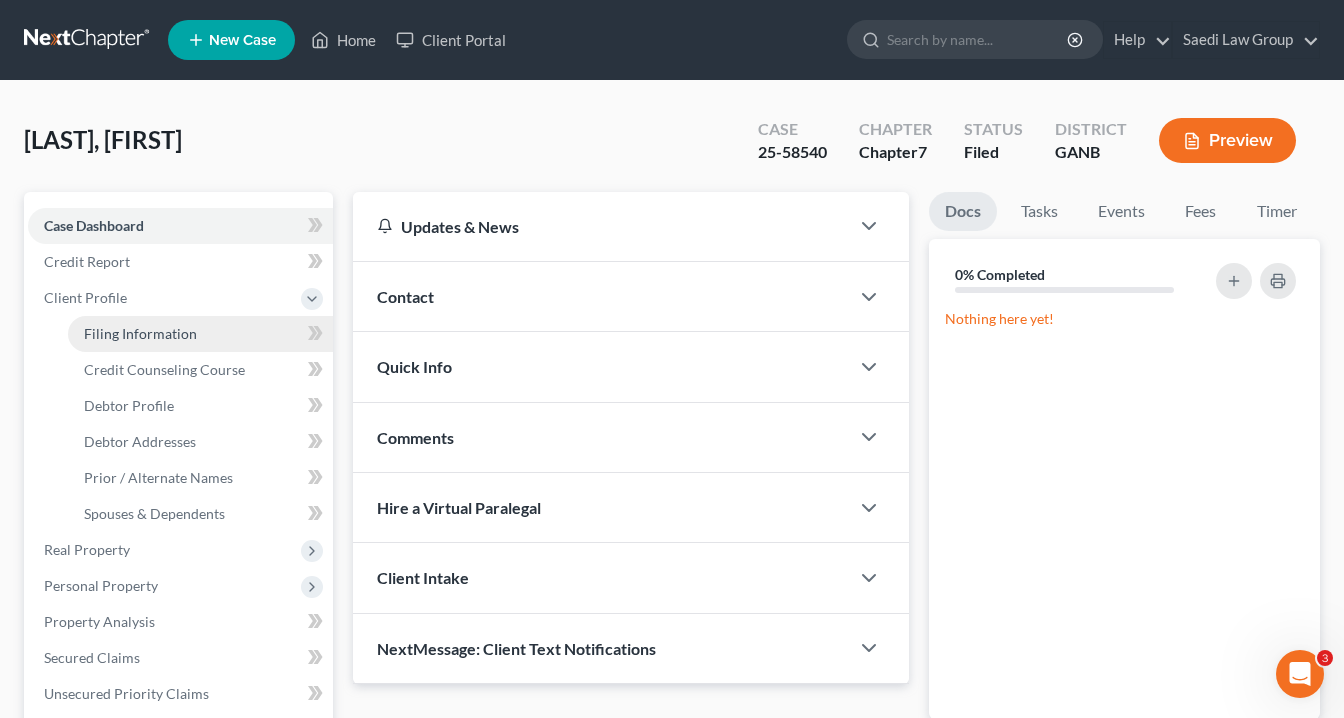 click on "Filing Information" at bounding box center [140, 333] 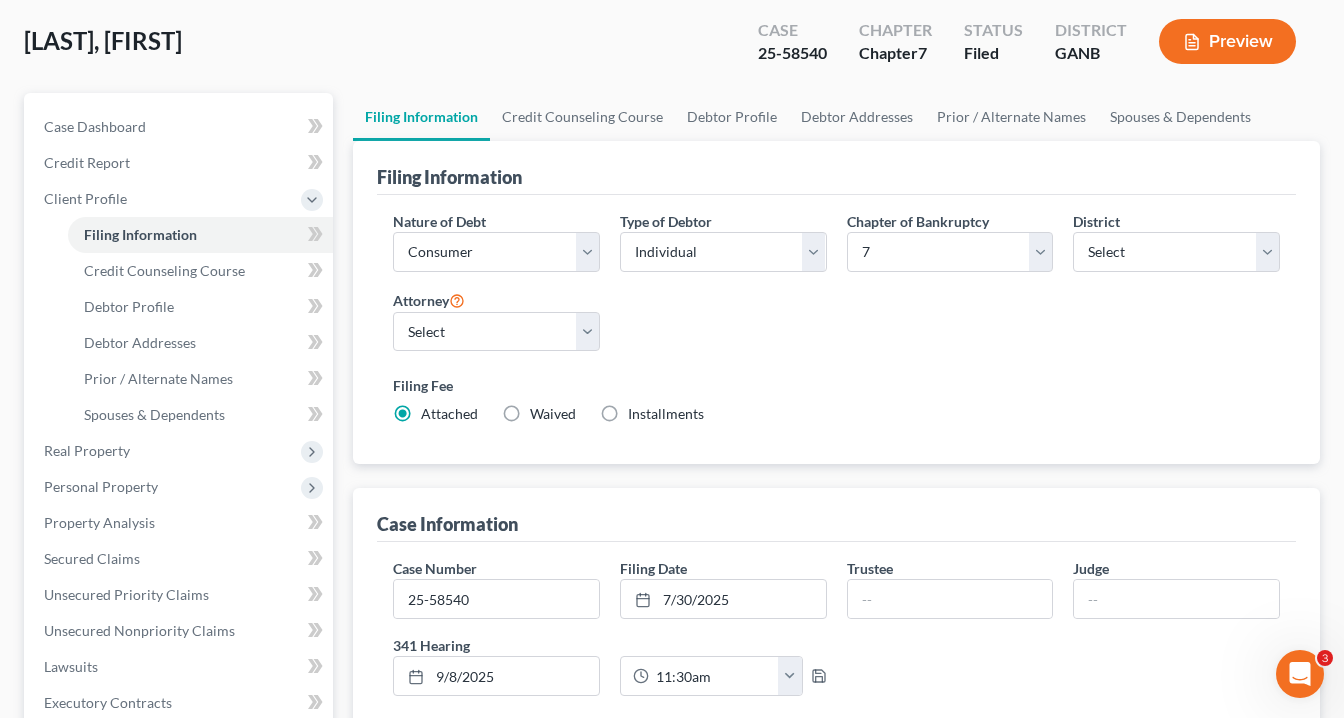 scroll, scrollTop: 160, scrollLeft: 0, axis: vertical 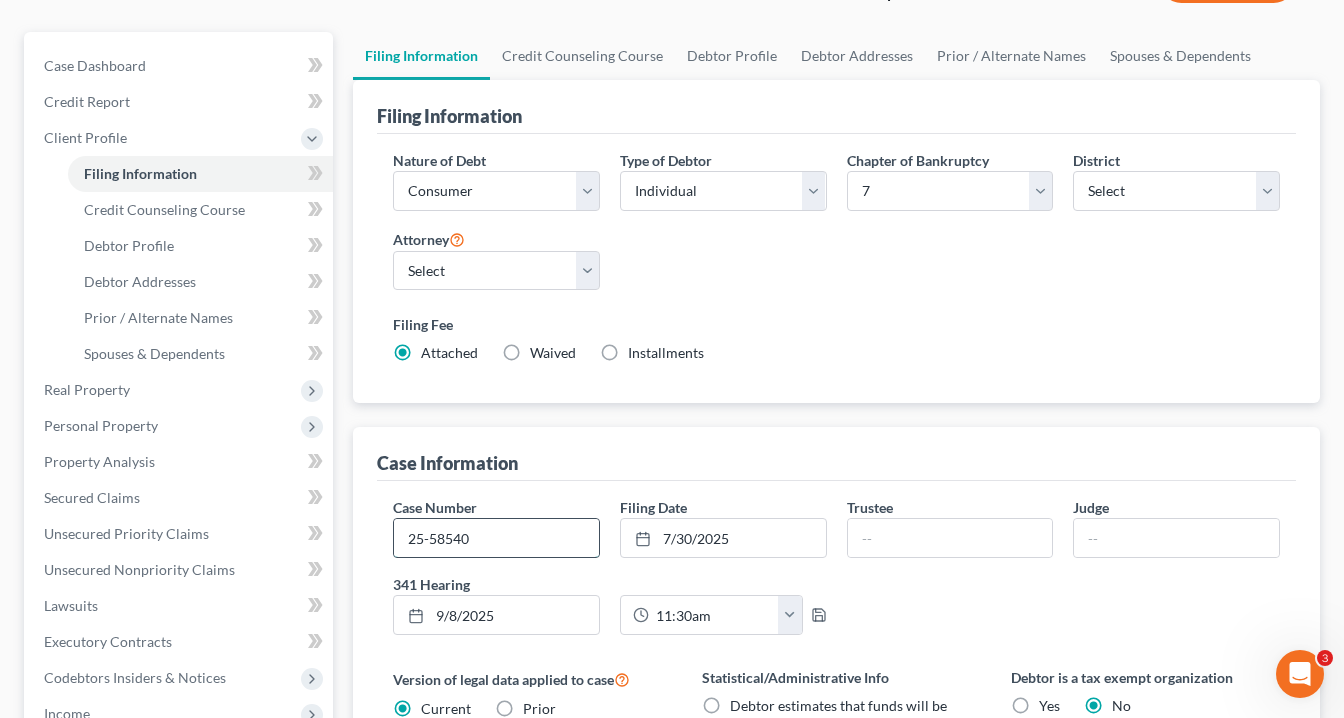 click on "25-58540" at bounding box center (496, 538) 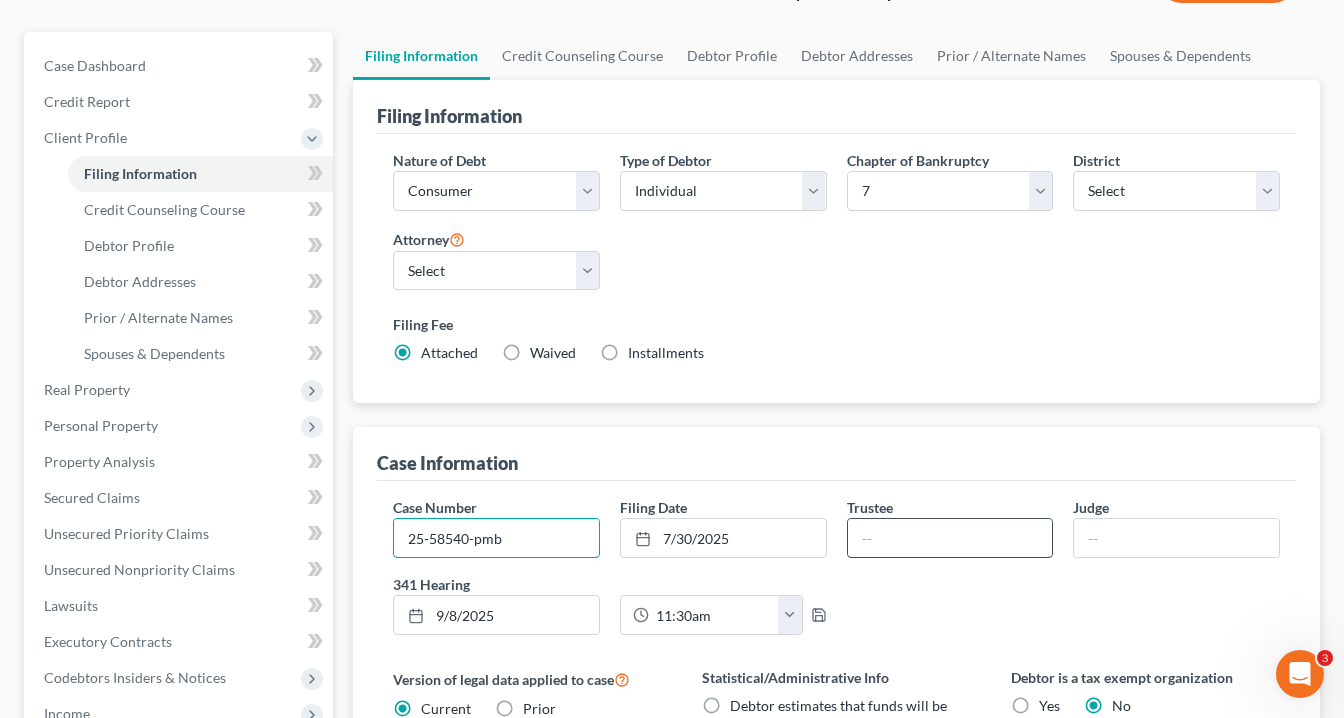 type on "25-58540-pmb" 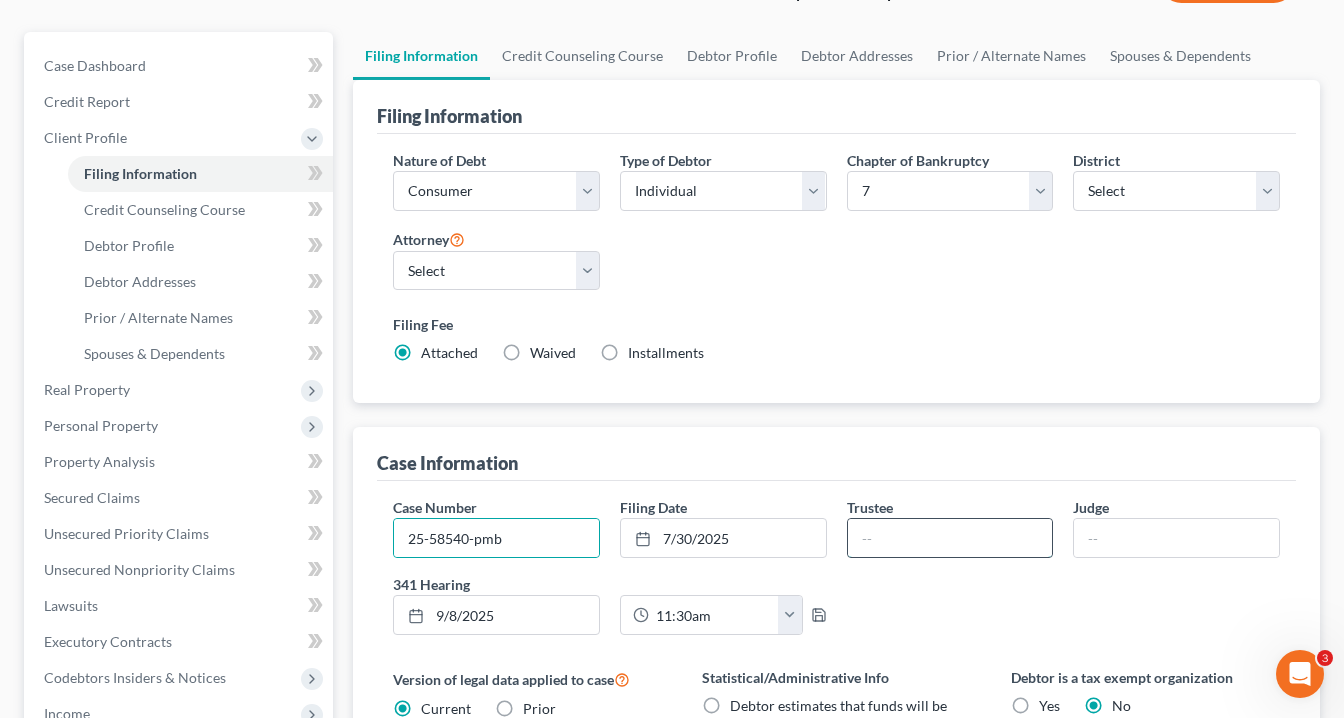 click at bounding box center [950, 538] 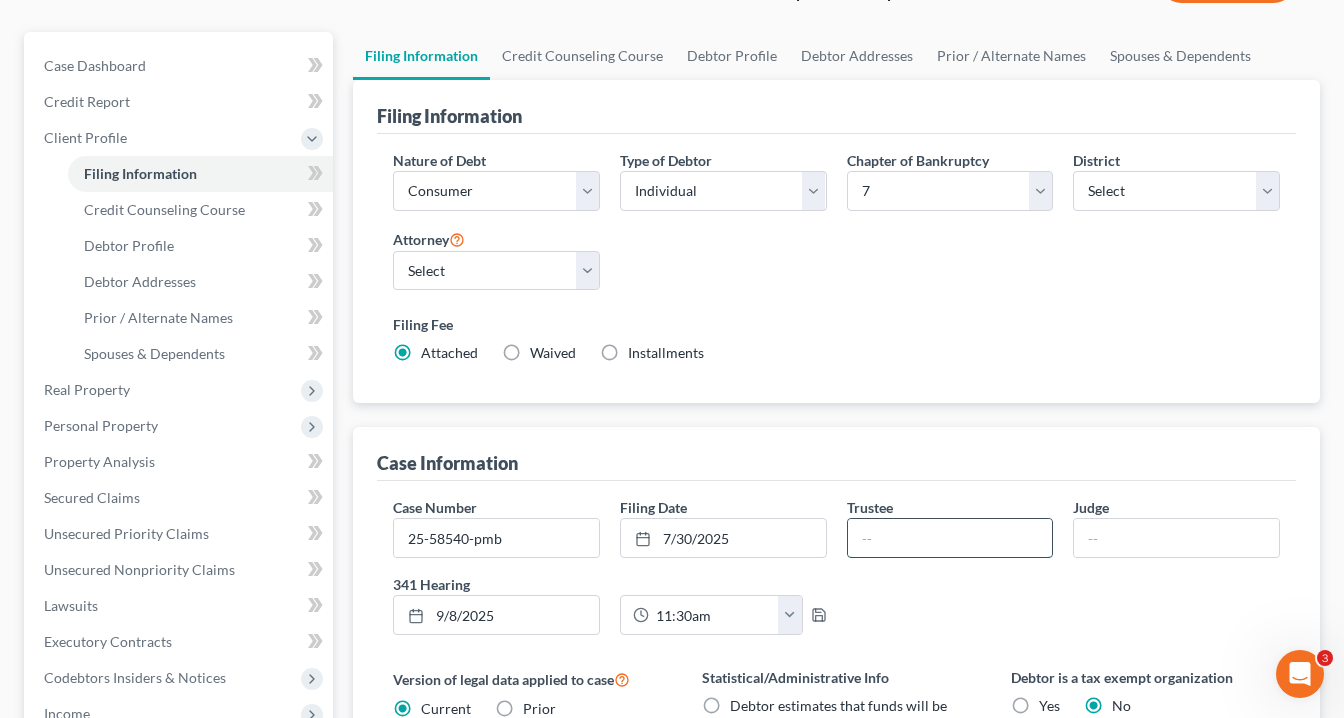 click at bounding box center (950, 538) 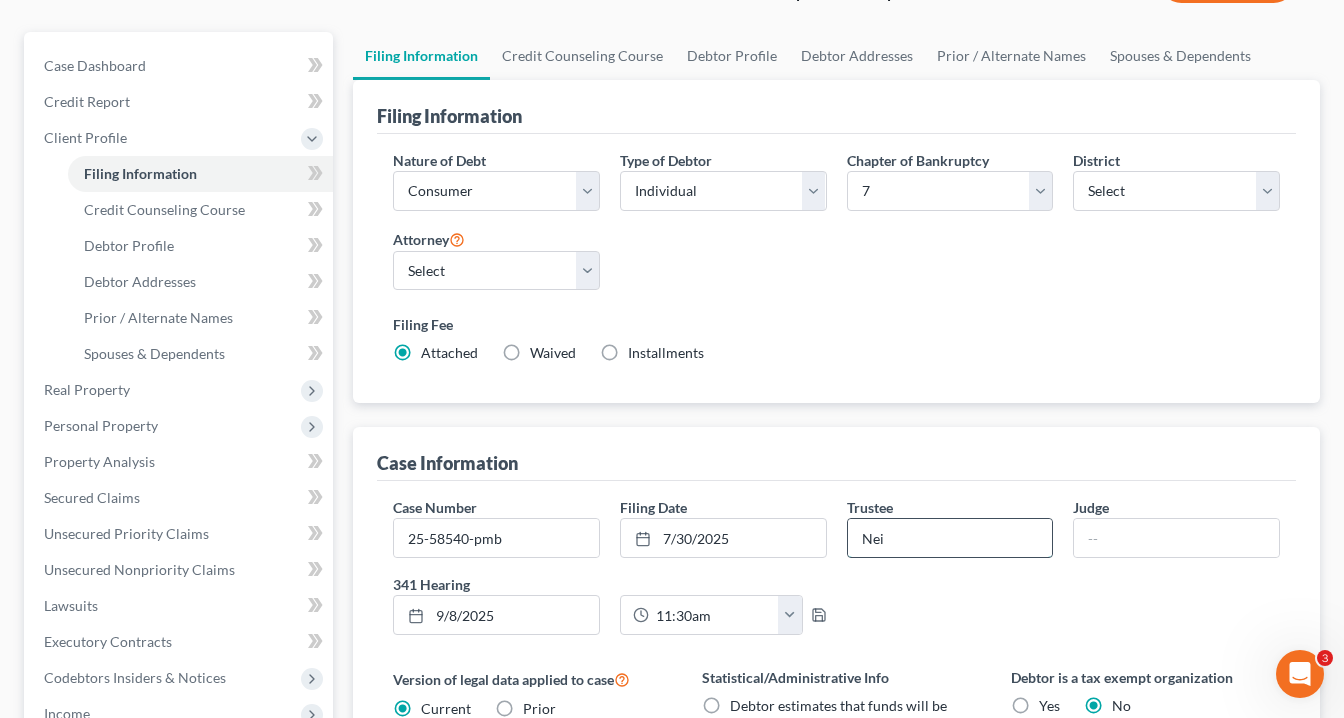 type on "[FIRST] [LAST]" 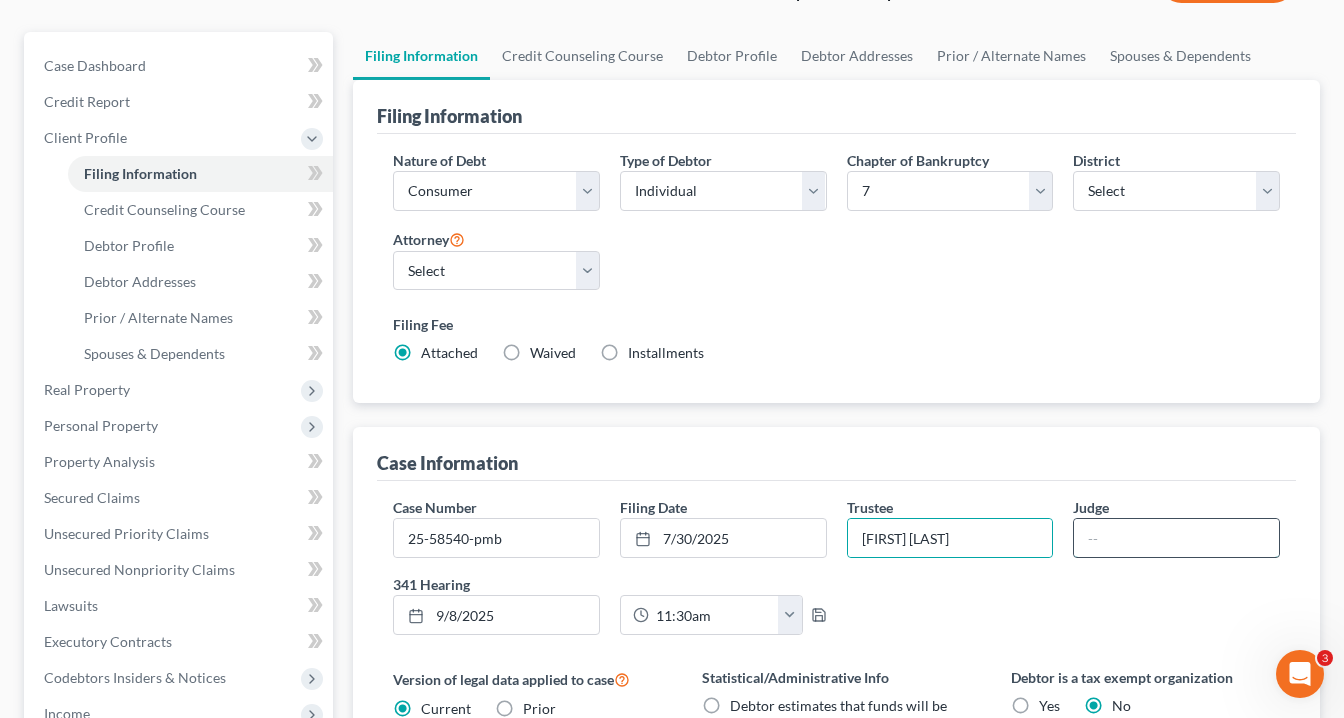 click at bounding box center (1176, 538) 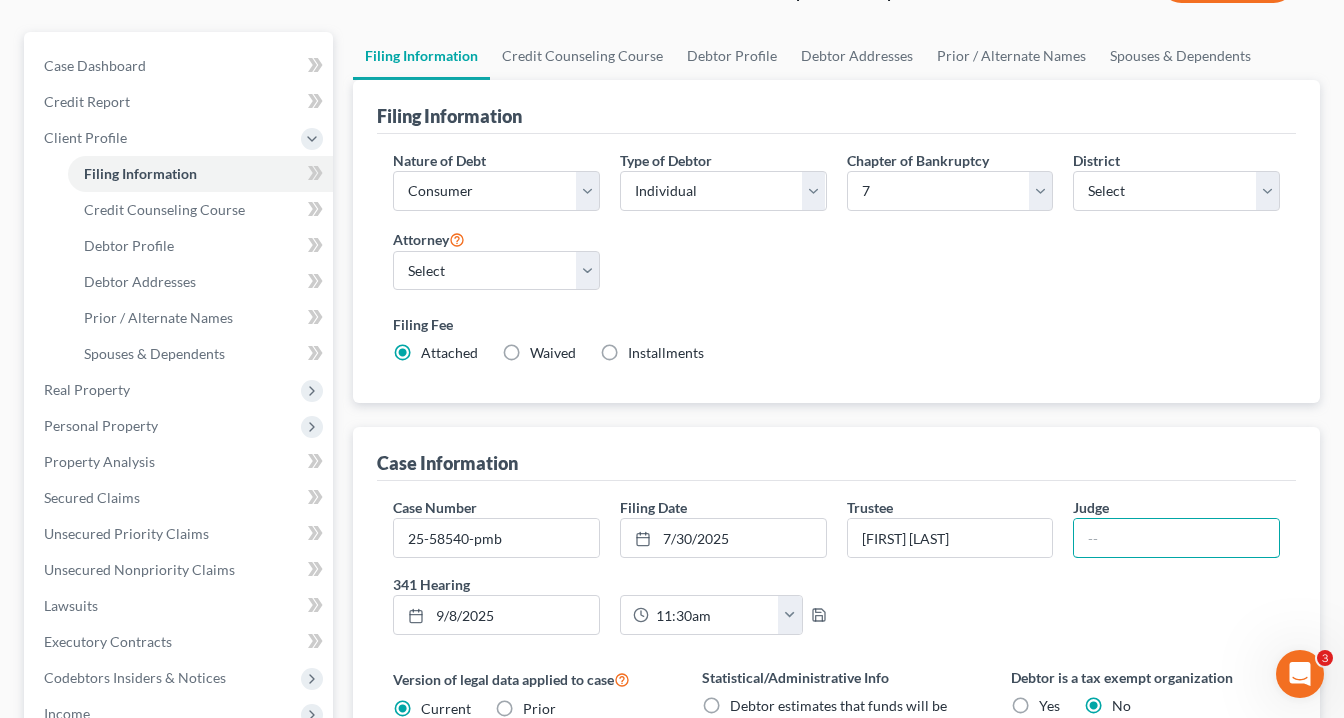 type on "ATLANTA" 